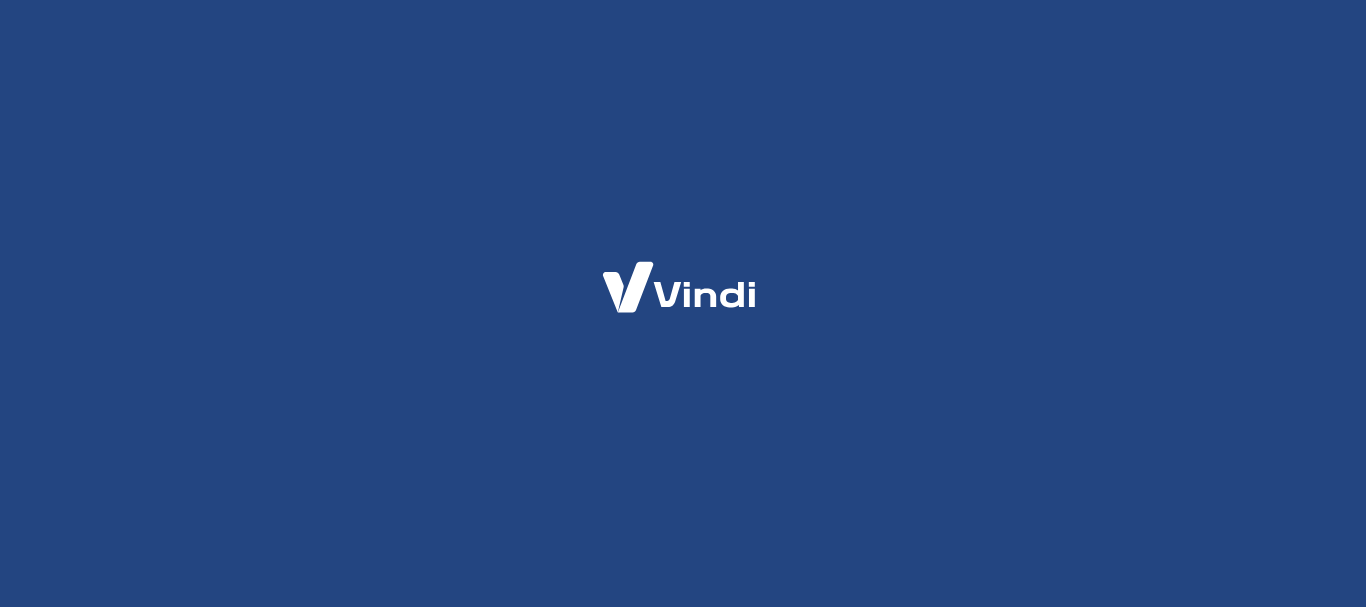 scroll, scrollTop: 0, scrollLeft: 0, axis: both 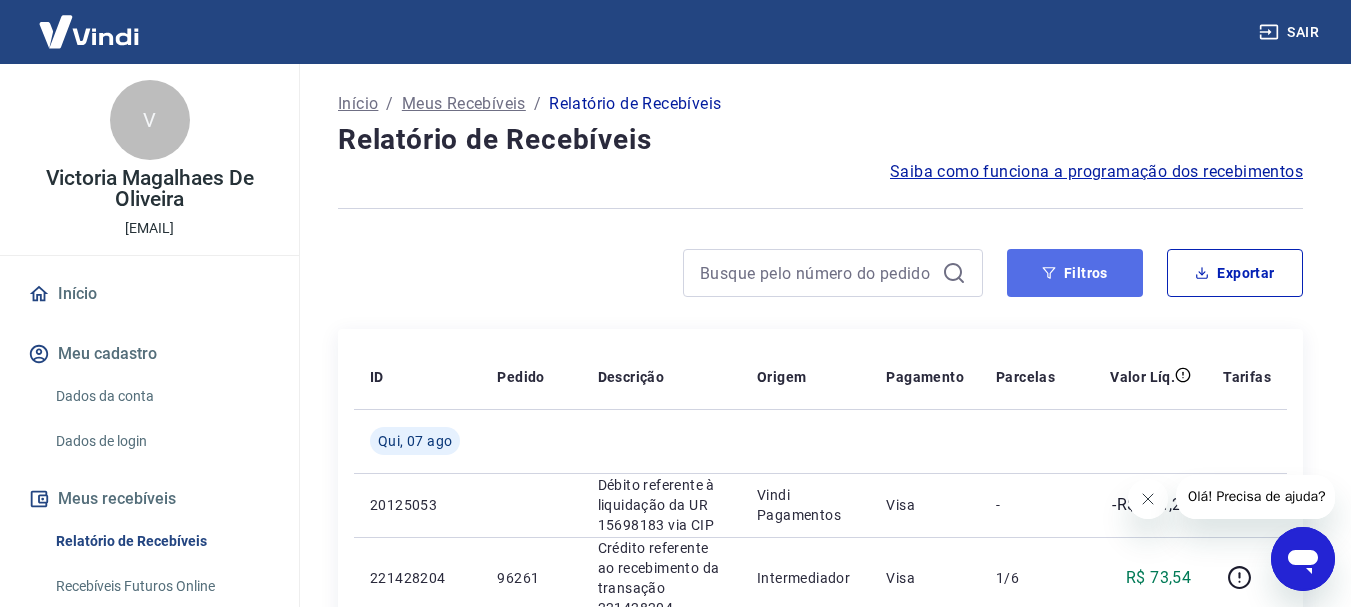click on "Filtros" at bounding box center (1075, 273) 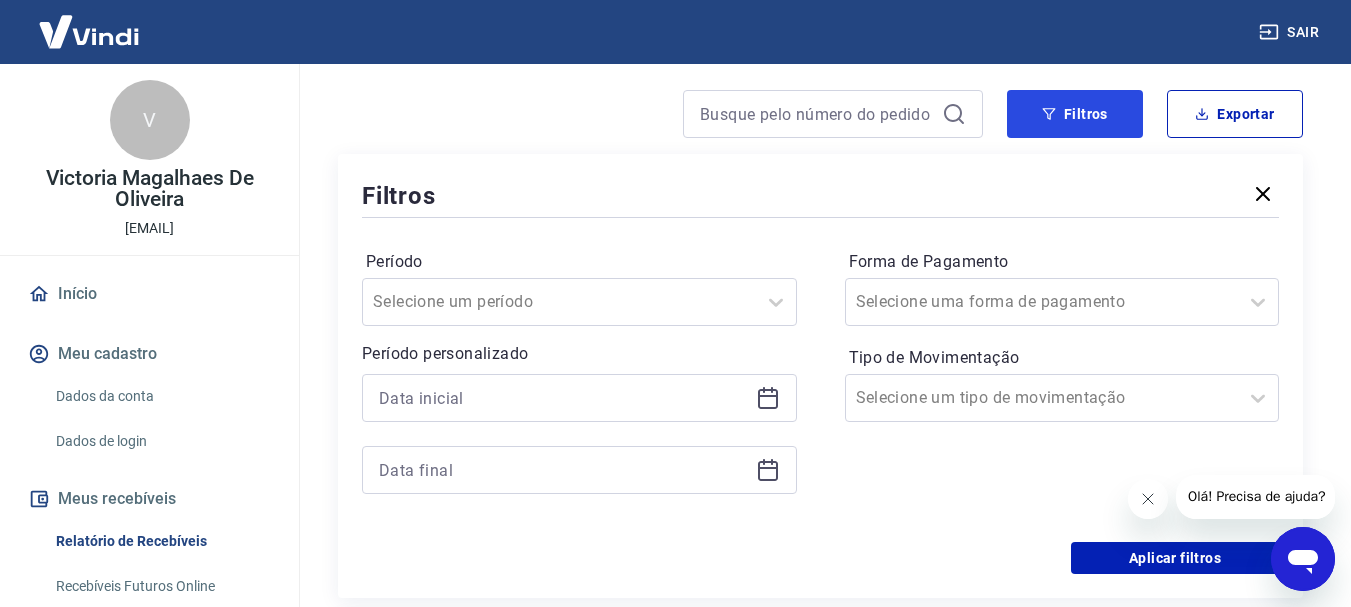 scroll, scrollTop: 200, scrollLeft: 0, axis: vertical 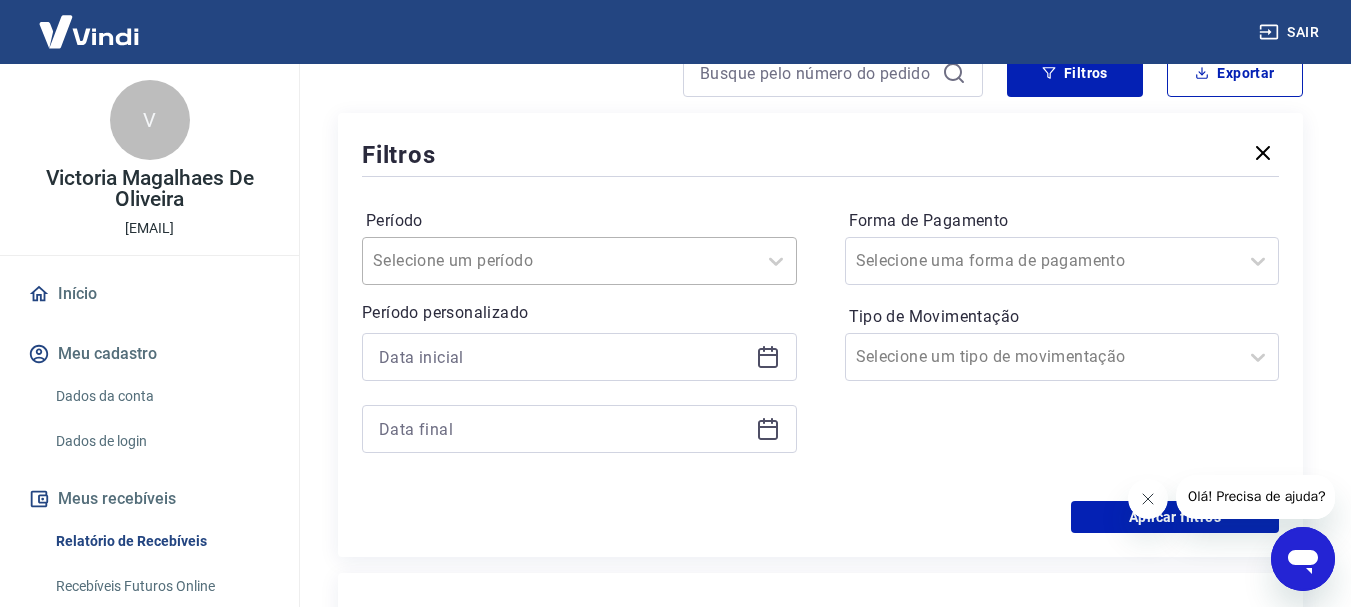 click on "Período" at bounding box center [474, 261] 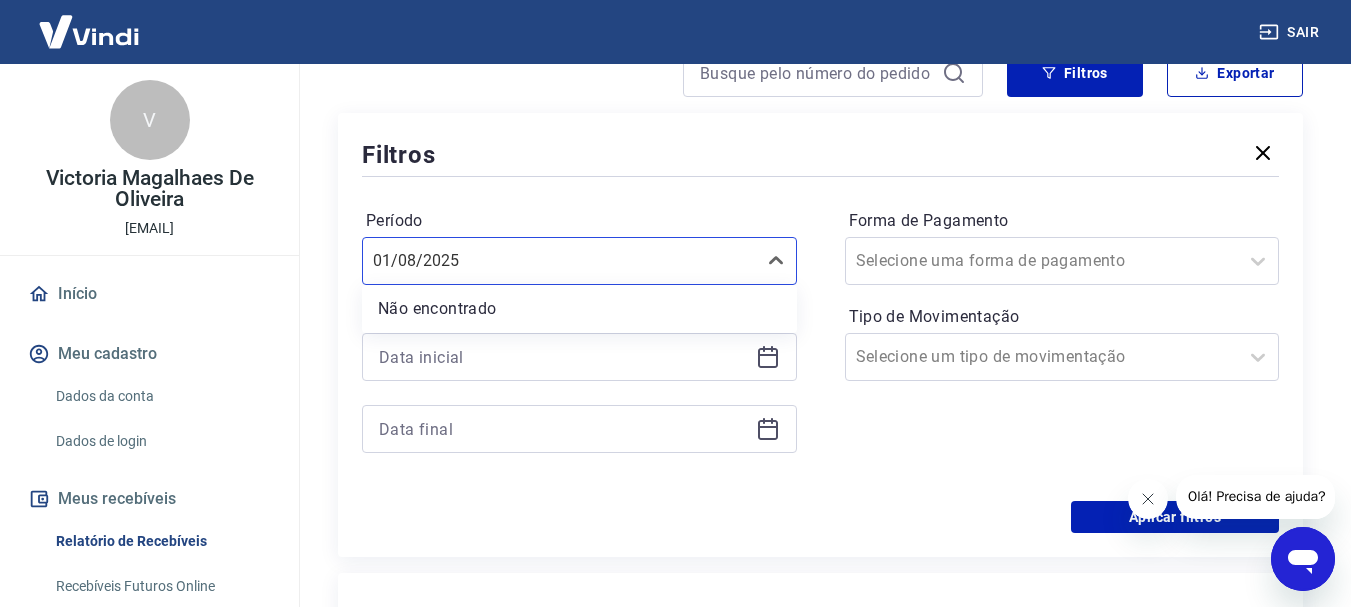 type on "01/08/2025" 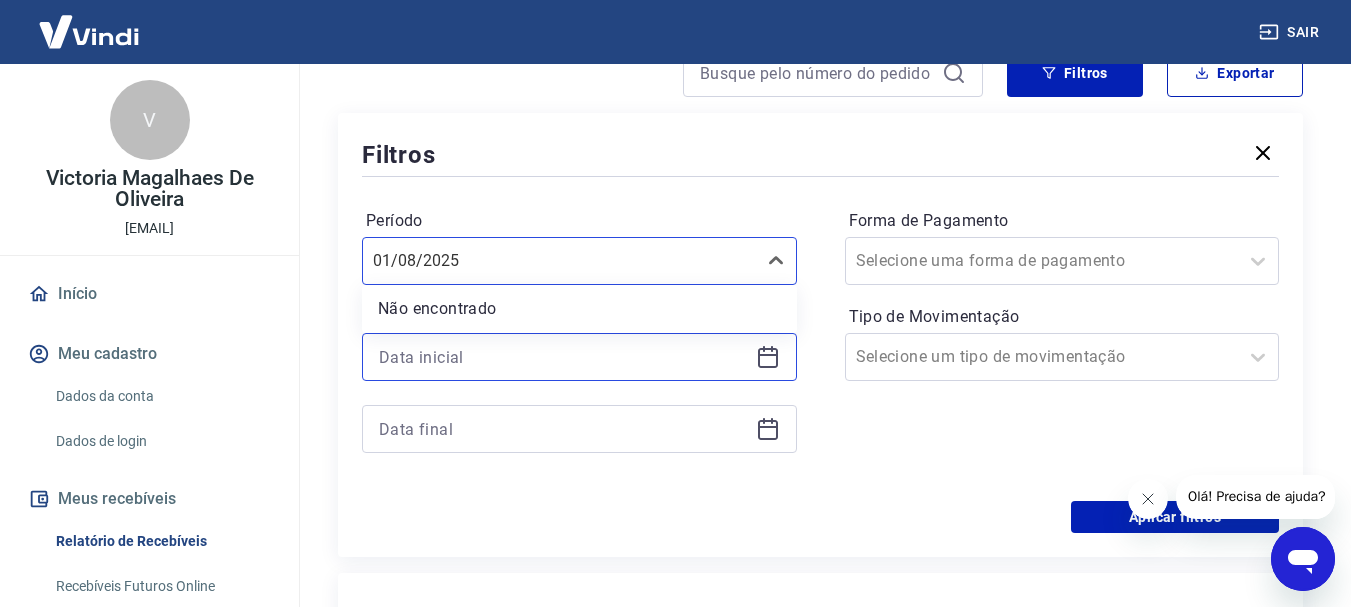 type 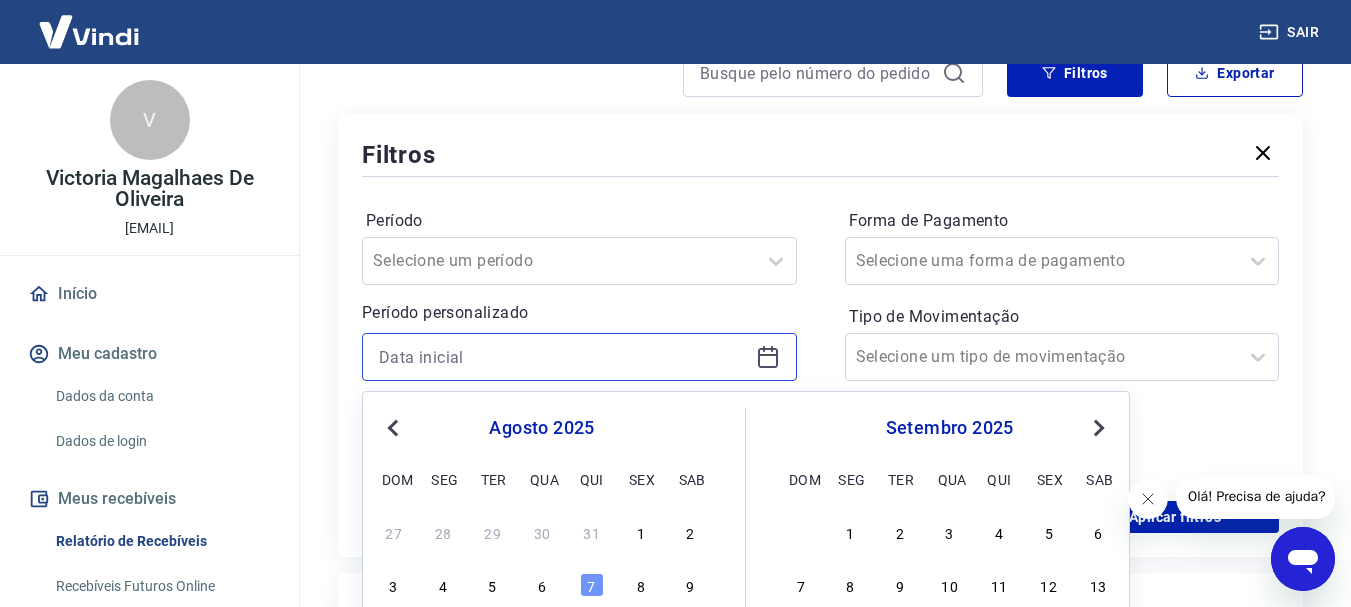 click at bounding box center (563, 357) 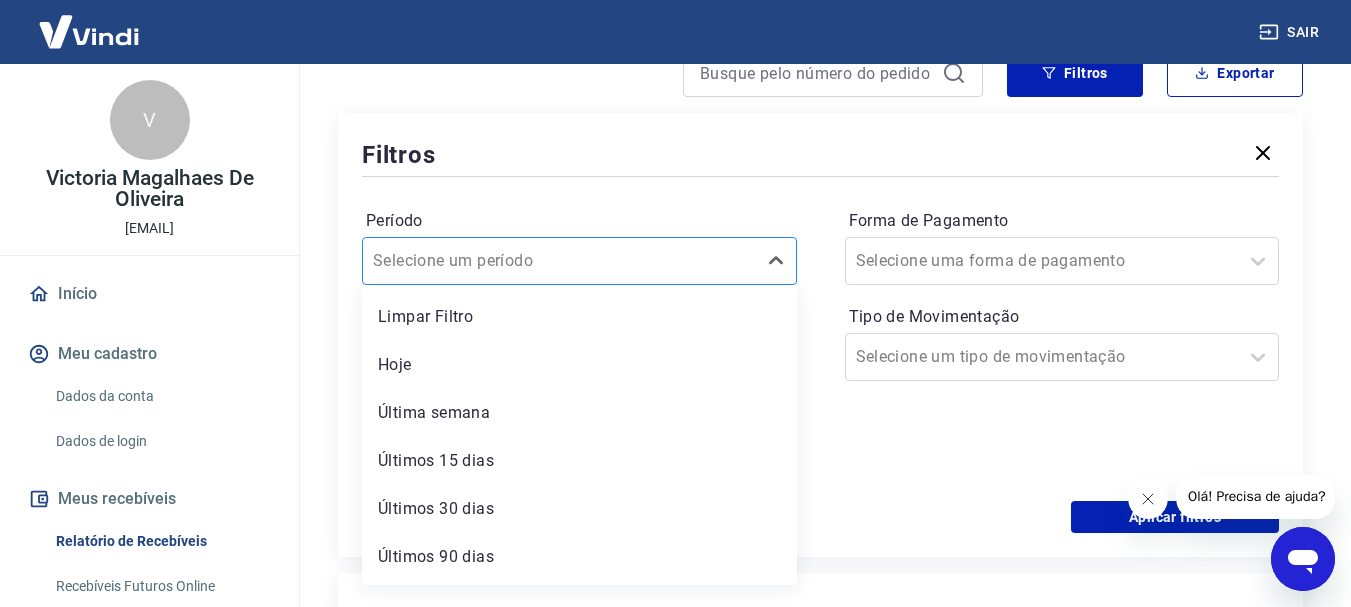 click on "Período" at bounding box center (474, 261) 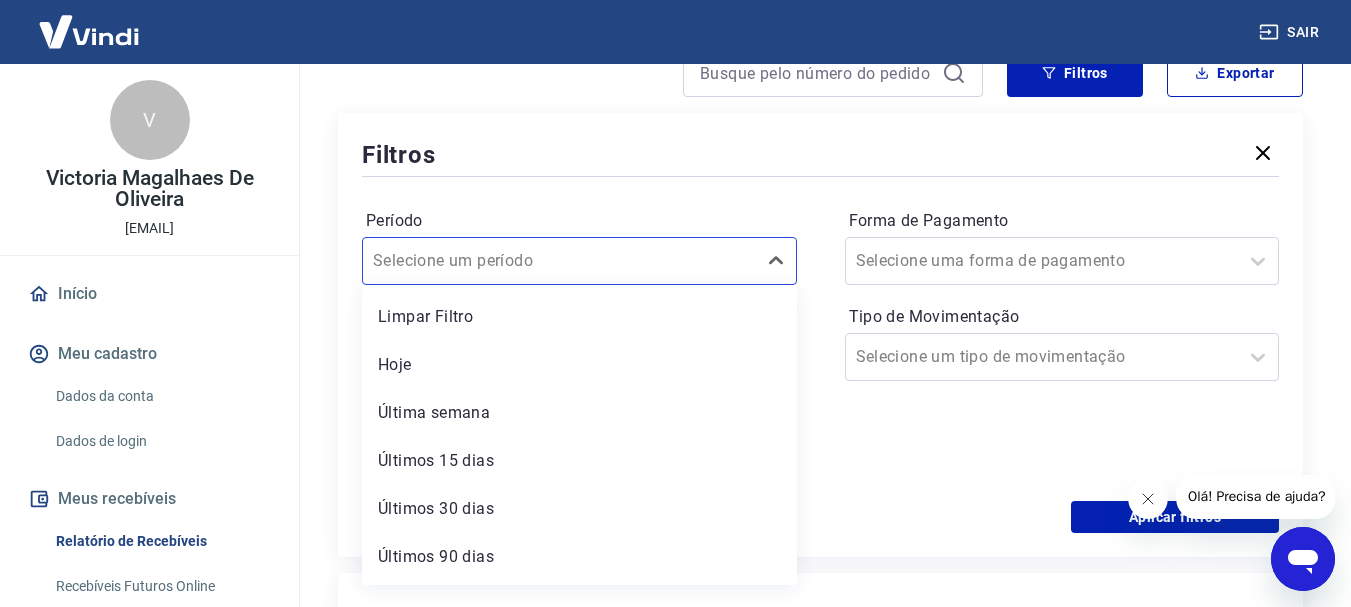 click on "Período option Limpar Filtro focused, 1 of 7. 7 results available. Use Up and Down to choose options, press Enter to select the currently focused option, press Escape to exit the menu, press Tab to select the option and exit the menu. Selecione um período Limpar Filtro Hoje Última semana Últimos 15 dias Últimos 30 dias Últimos 90 dias Últimos 6 meses Período personalizado Forma de Pagamento Selecione uma forma de pagamento Tipo de Movimentação Selecione um tipo de movimentação" at bounding box center (820, 341) 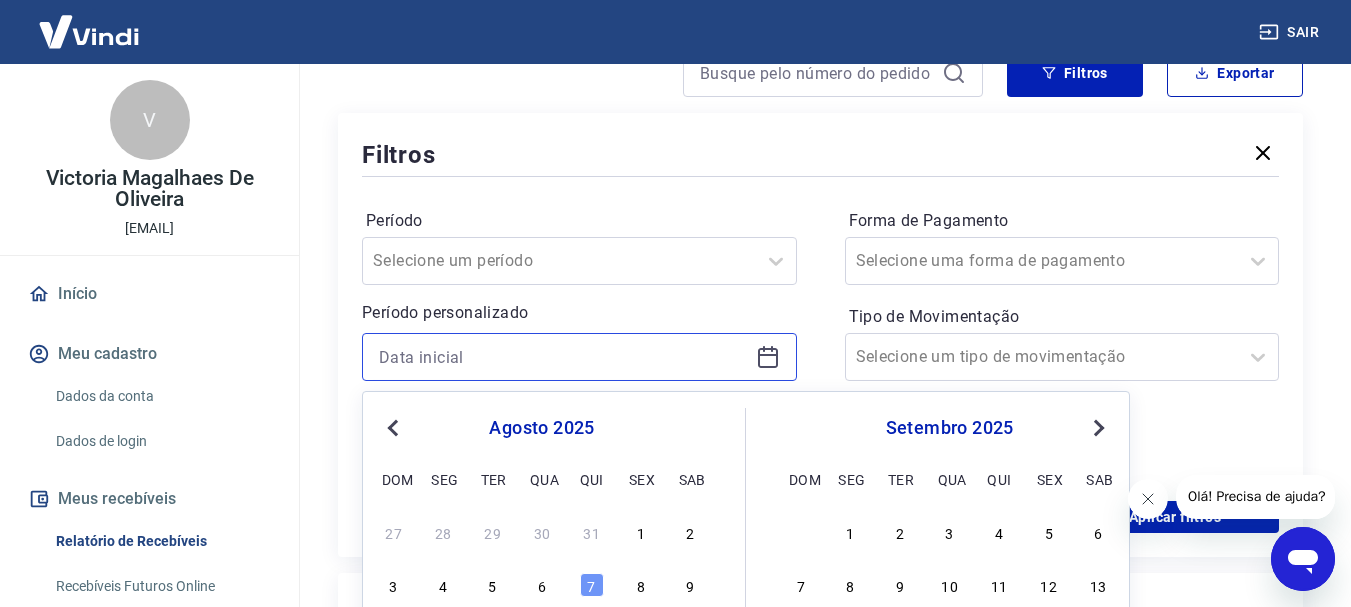 click at bounding box center [563, 357] 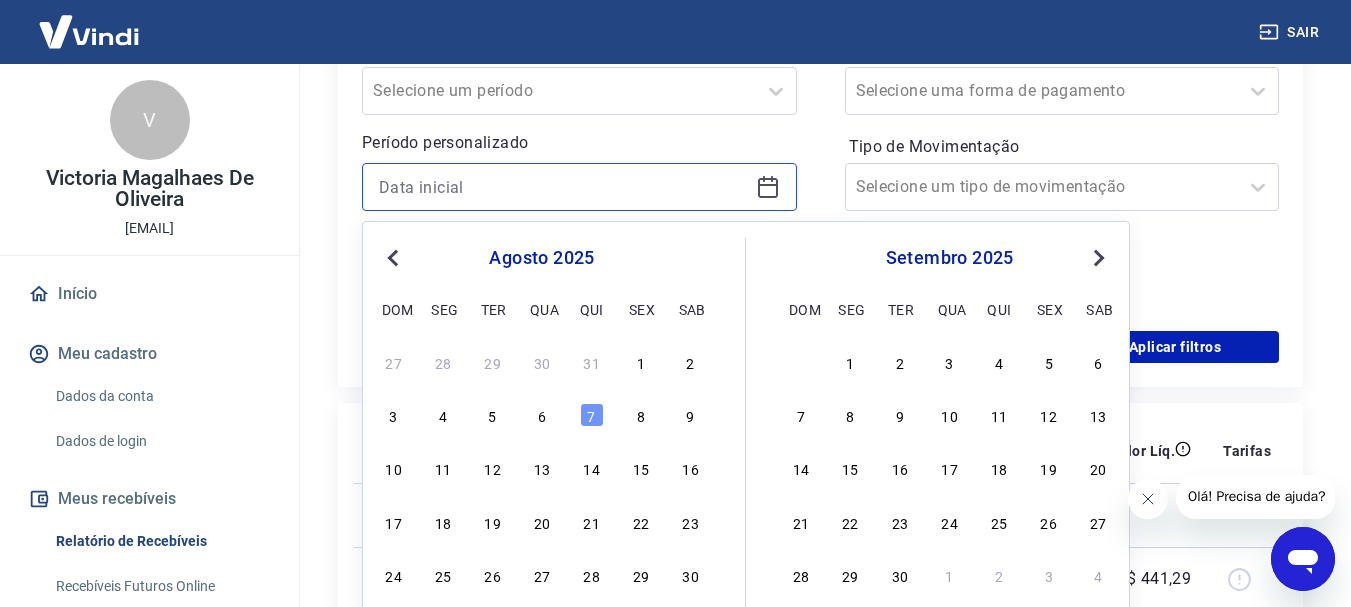 scroll, scrollTop: 400, scrollLeft: 0, axis: vertical 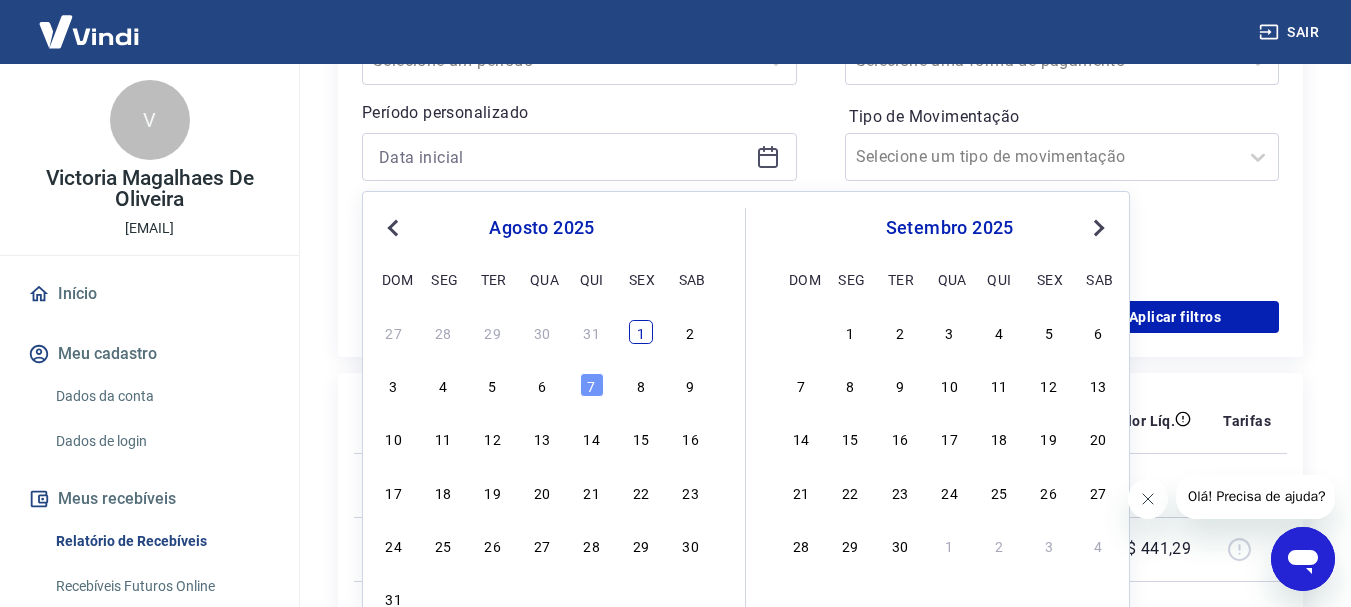 click on "1" at bounding box center (641, 332) 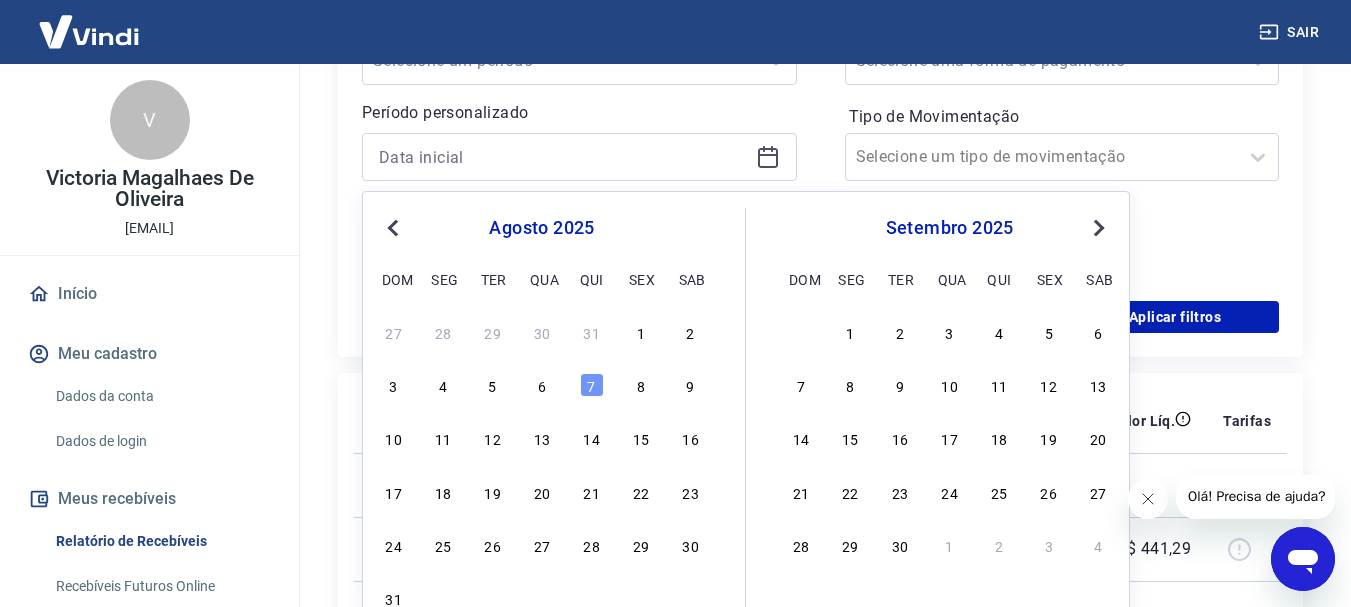 type on "01/08/2025" 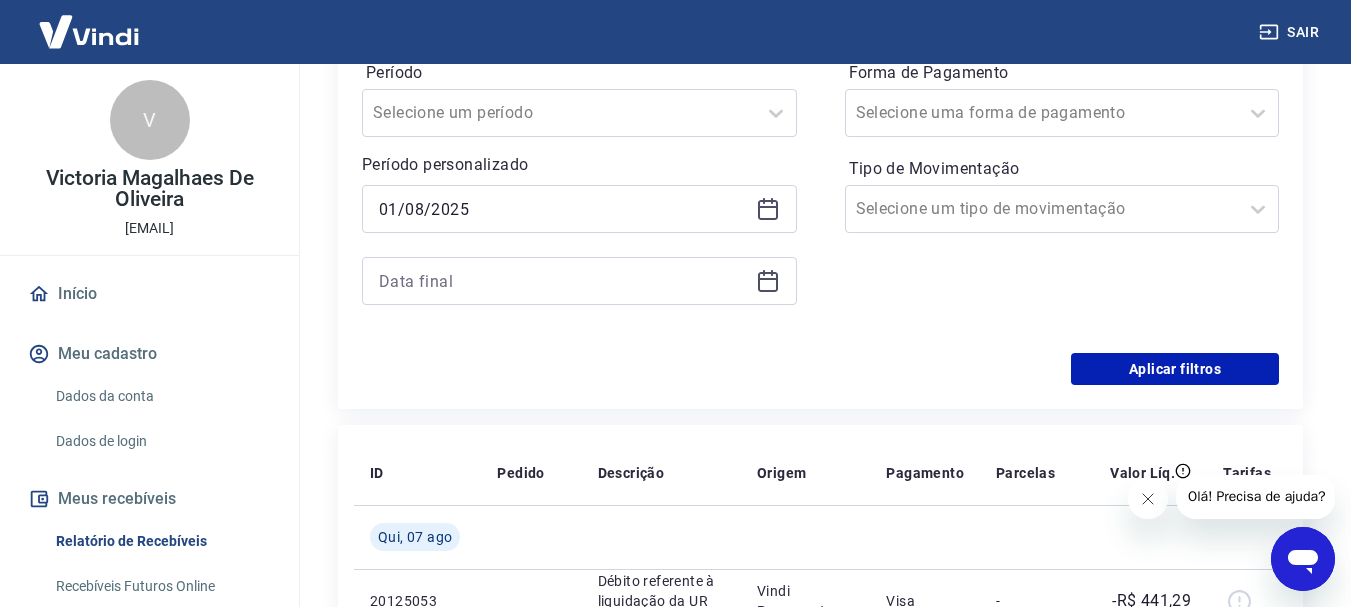 scroll, scrollTop: 300, scrollLeft: 0, axis: vertical 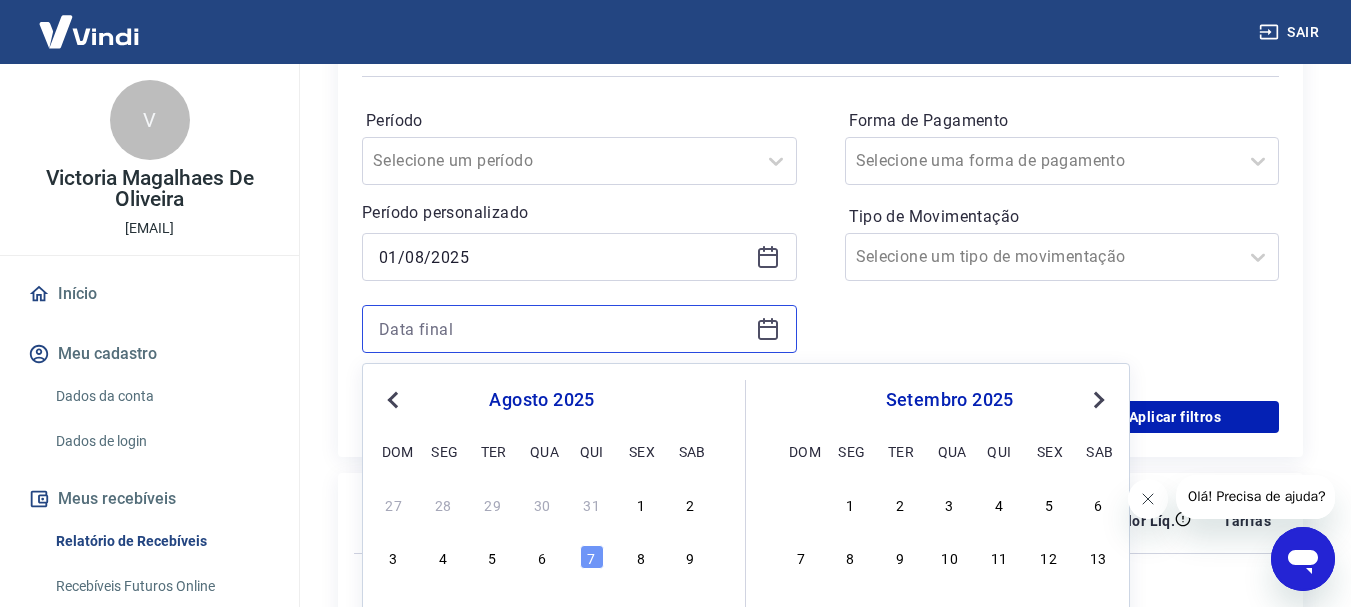 click at bounding box center (563, 329) 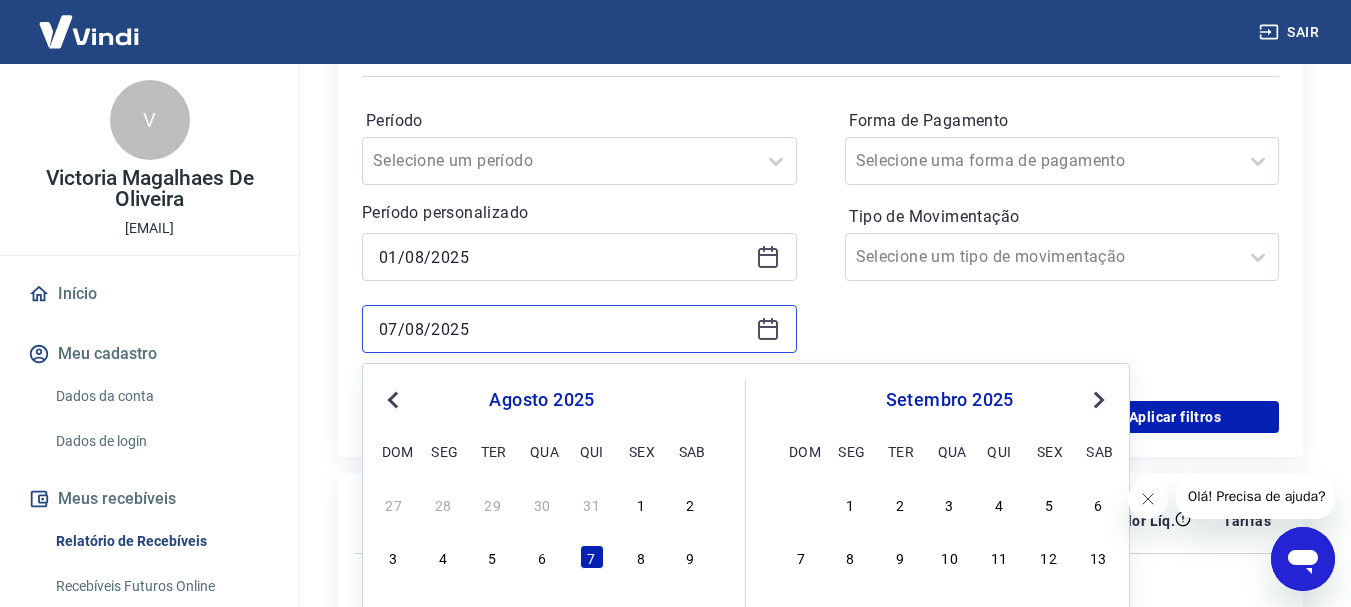 type on "07/08/2025" 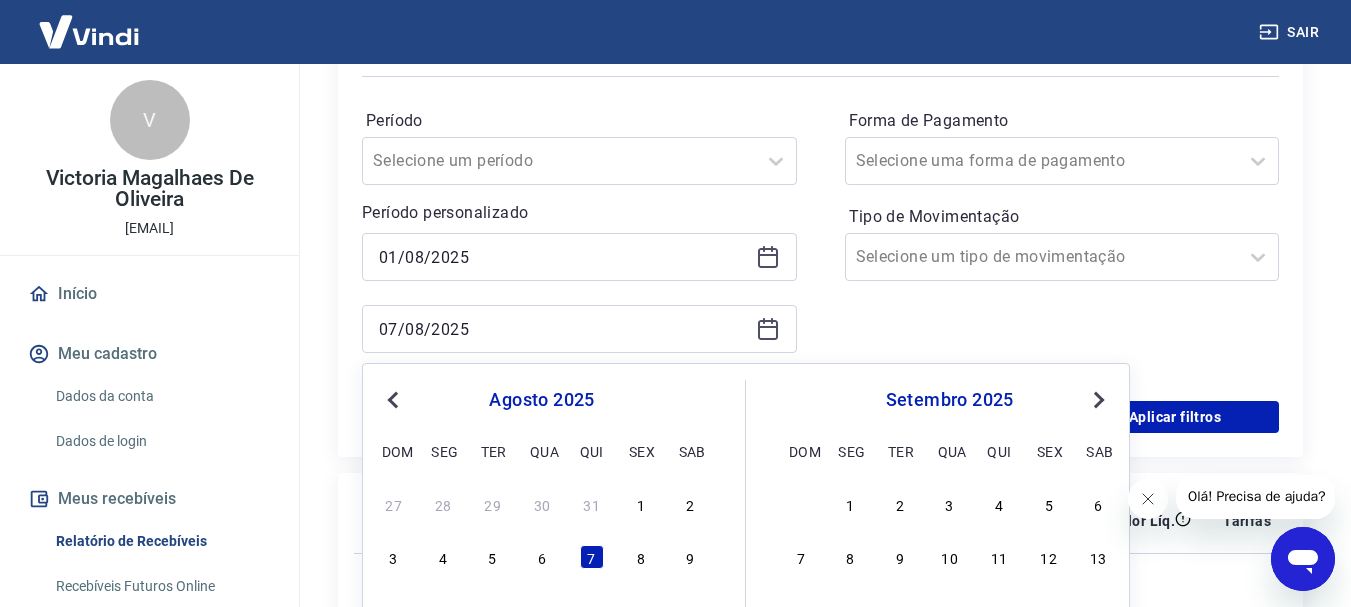 click on "Forma de Pagamento Selecione uma forma de pagamento Tipo de Movimentação Selecione um tipo de movimentação" at bounding box center [1062, 241] 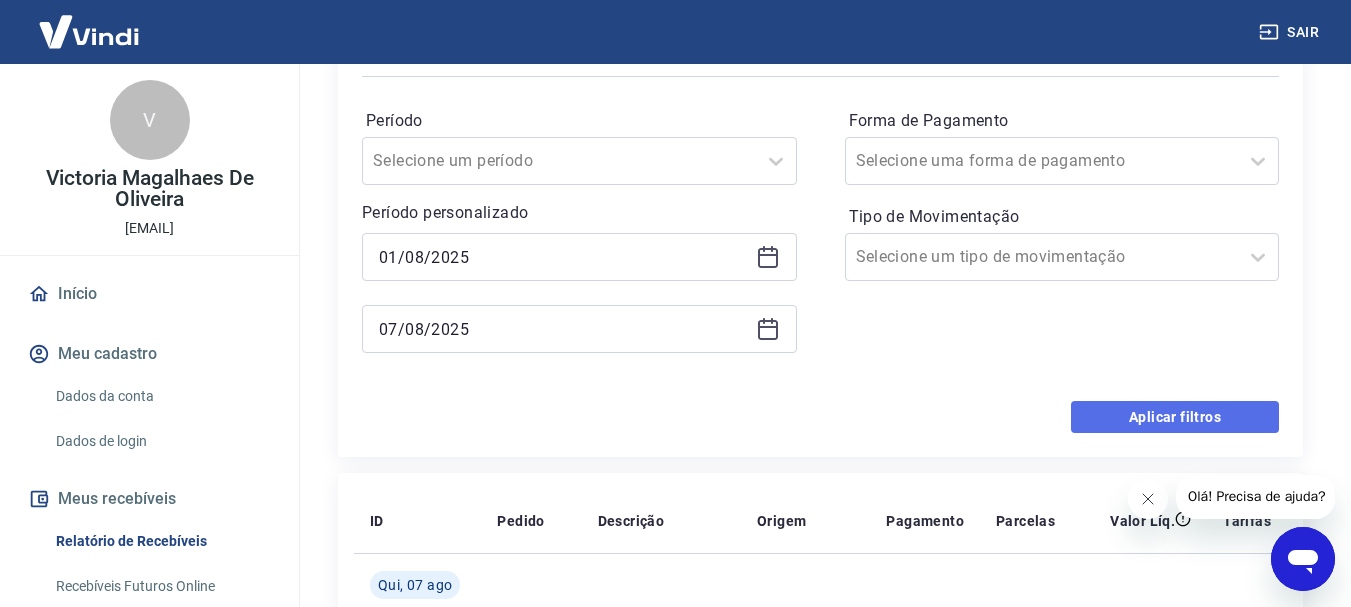 click on "Aplicar filtros" at bounding box center (1175, 417) 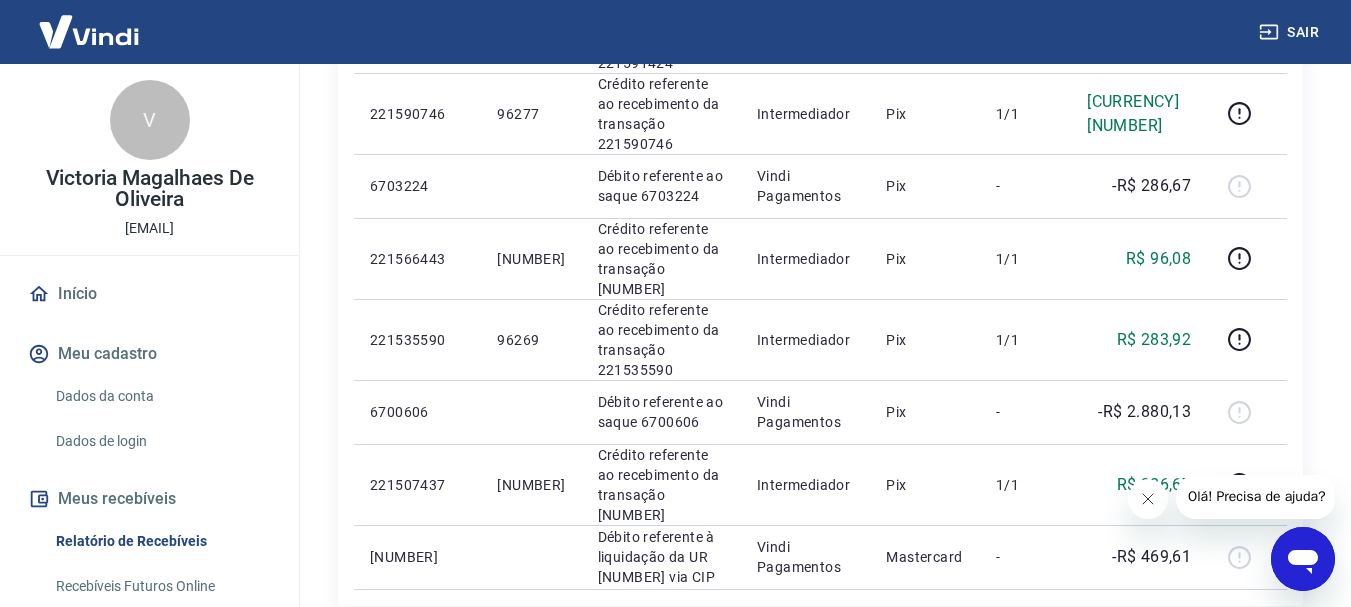 scroll, scrollTop: 1539, scrollLeft: 0, axis: vertical 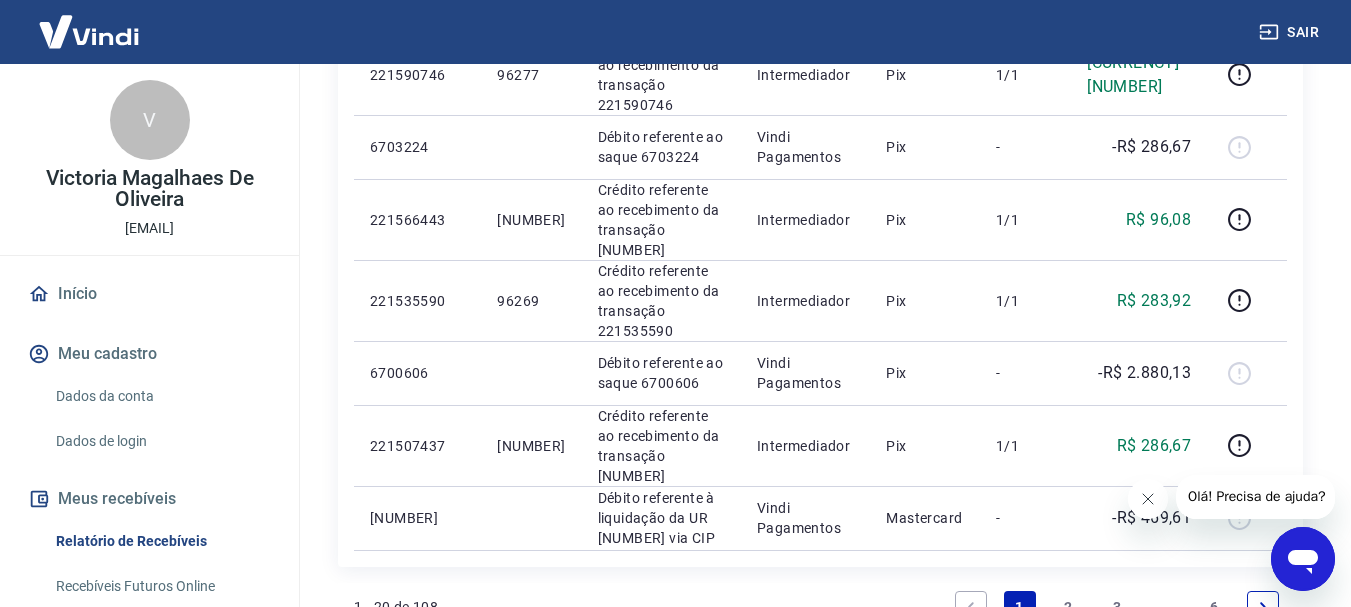 click on "6" at bounding box center (1214, 607) 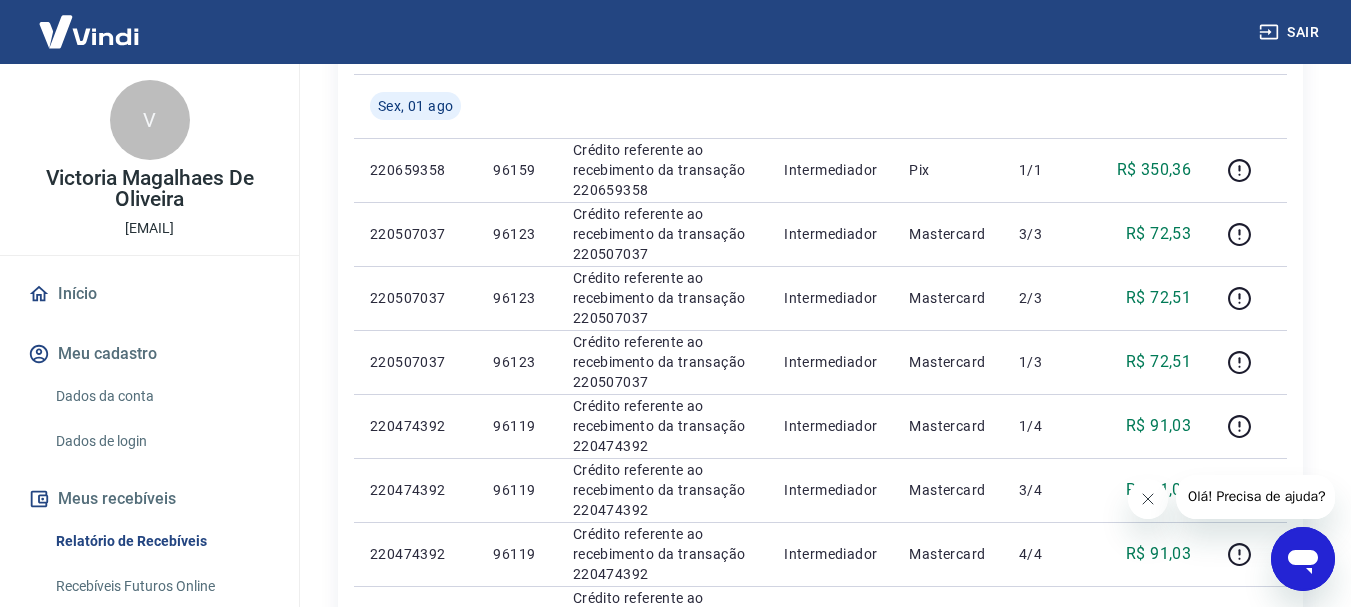 scroll, scrollTop: 300, scrollLeft: 0, axis: vertical 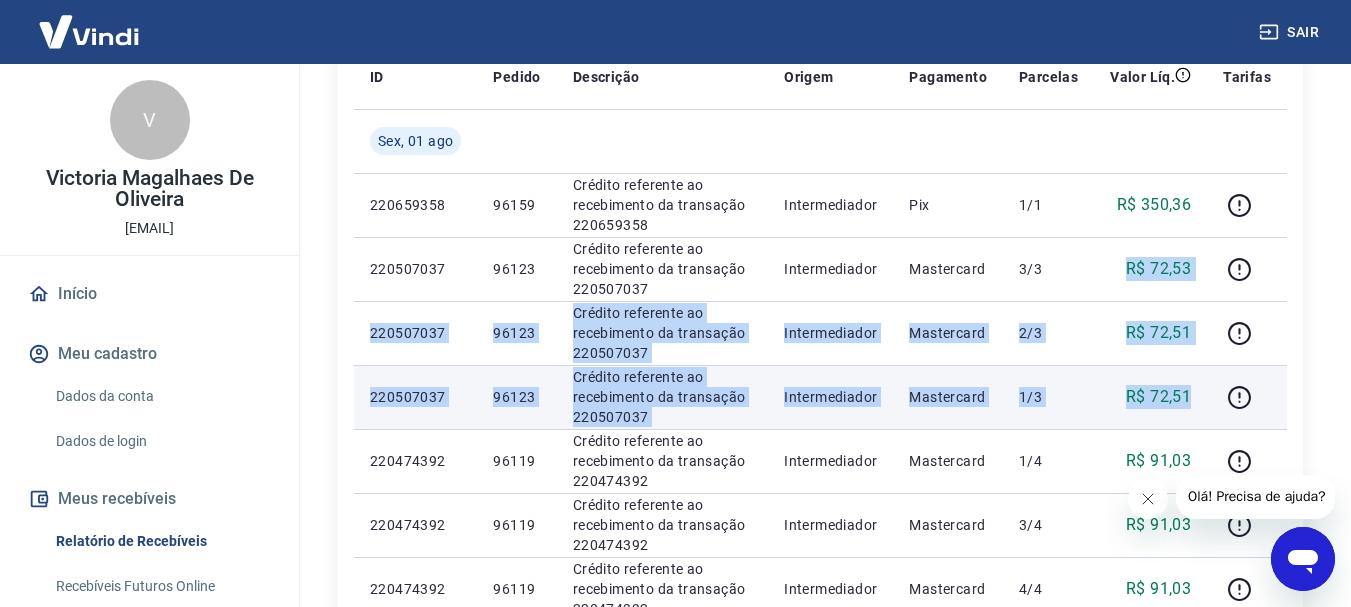 drag, startPoint x: 1130, startPoint y: 267, endPoint x: 1188, endPoint y: 404, distance: 148.77164 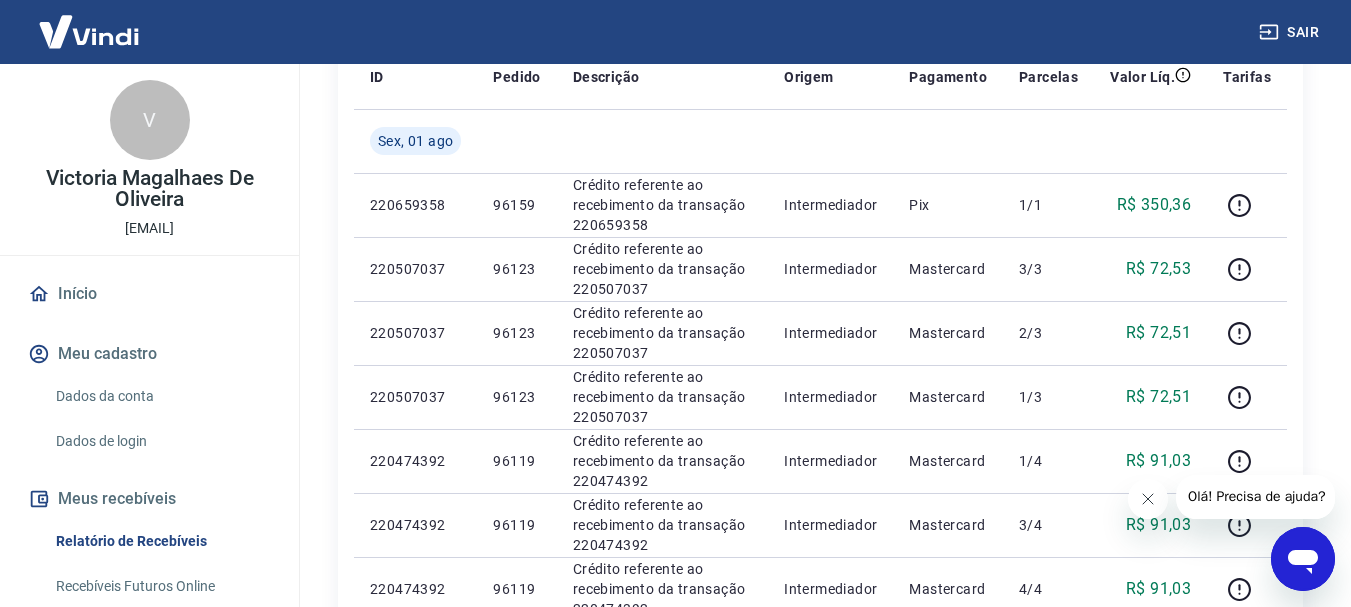 click on "Sex, 01 ago 220659358 96159 Crédito referente ao recebimento da transação 220659358 Intermediador Pix 1/1 R$ 350,36 220507037 96123 Crédito referente ao recebimento da transação 220507037 Intermediador Mastercard 3/3 R$ 72,53 220507037 96123 Crédito referente ao recebimento da transação 220507037 Intermediador Mastercard 2/3 R$ 72,51 220507037 96123 Crédito referente ao recebimento da transação 220507037 Intermediador Mastercard 1/3 R$ 72,51 220474392 96119 Crédito referente ao recebimento da transação 220474392 Intermediador Mastercard 1/4 R$ 91,03 220474392 96119 Crédito referente ao recebimento da transação 220474392 Intermediador Mastercard 3/4 R$ 91,03 220474392 96119 Crédito referente ao recebimento da transação 220474392 Intermediador Mastercard 4/4 R$ 91,03 220474392 96119 Crédito referente ao recebimento da transação 220474392 Intermediador Mastercard 2/4 R$ 91,03" at bounding box center (820, 346) 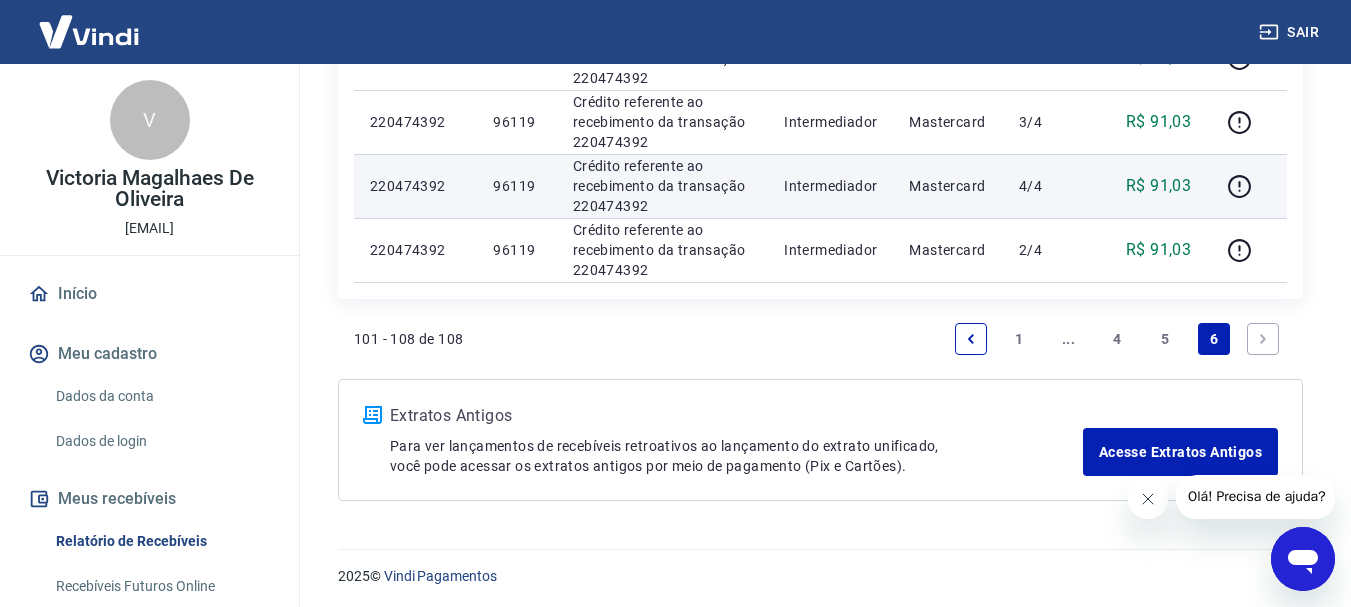 scroll, scrollTop: 707, scrollLeft: 0, axis: vertical 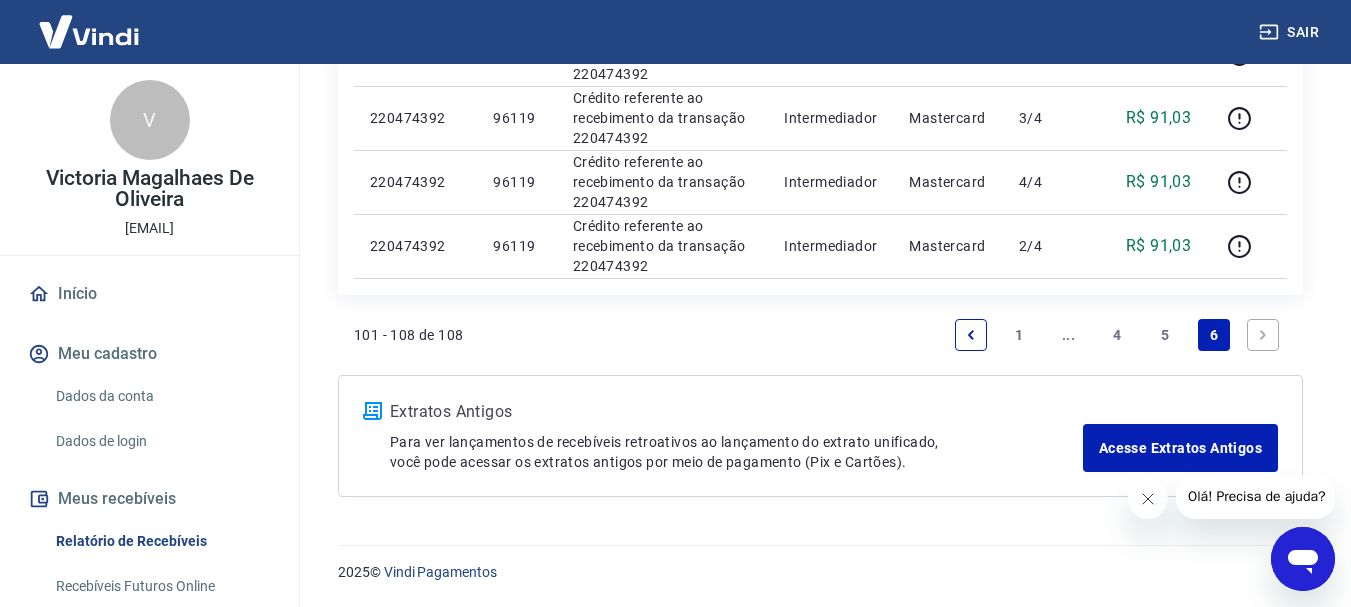 click on "5" at bounding box center [1166, 335] 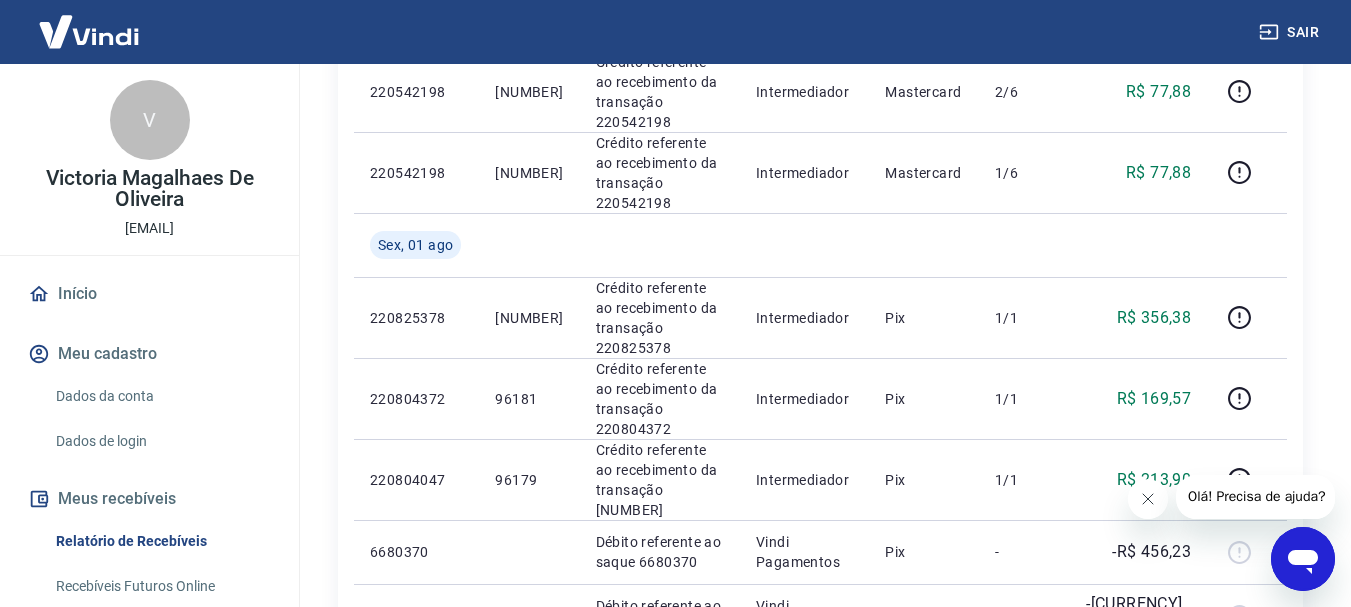 scroll, scrollTop: 1300, scrollLeft: 0, axis: vertical 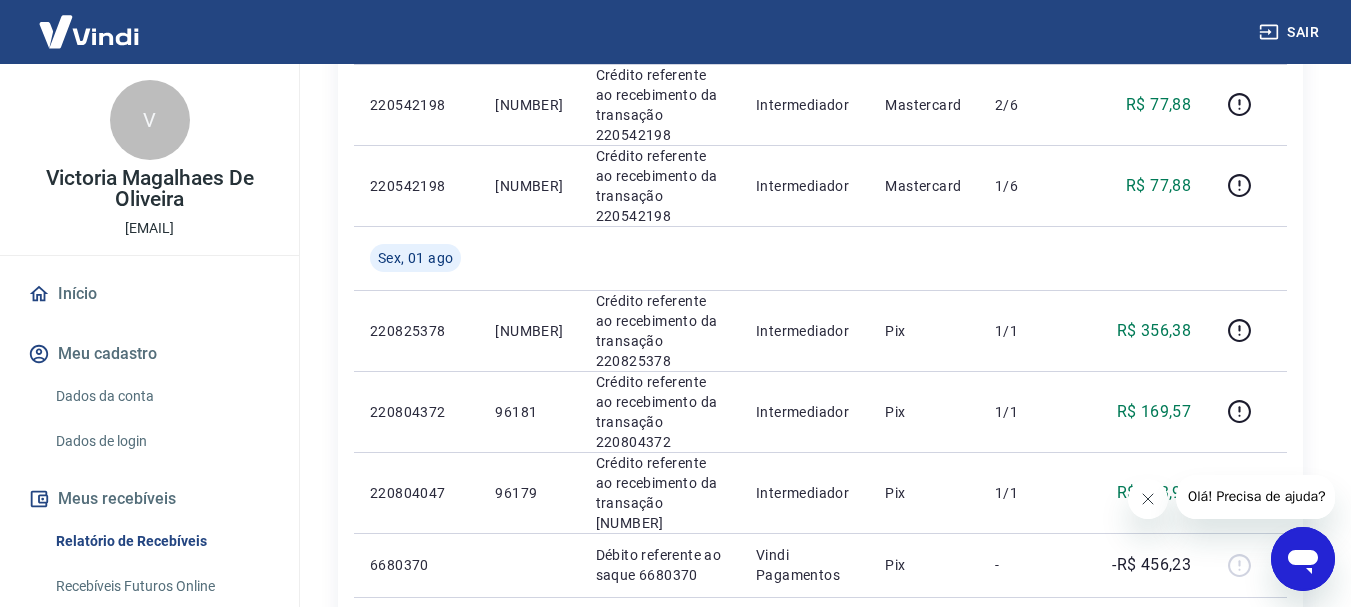 click 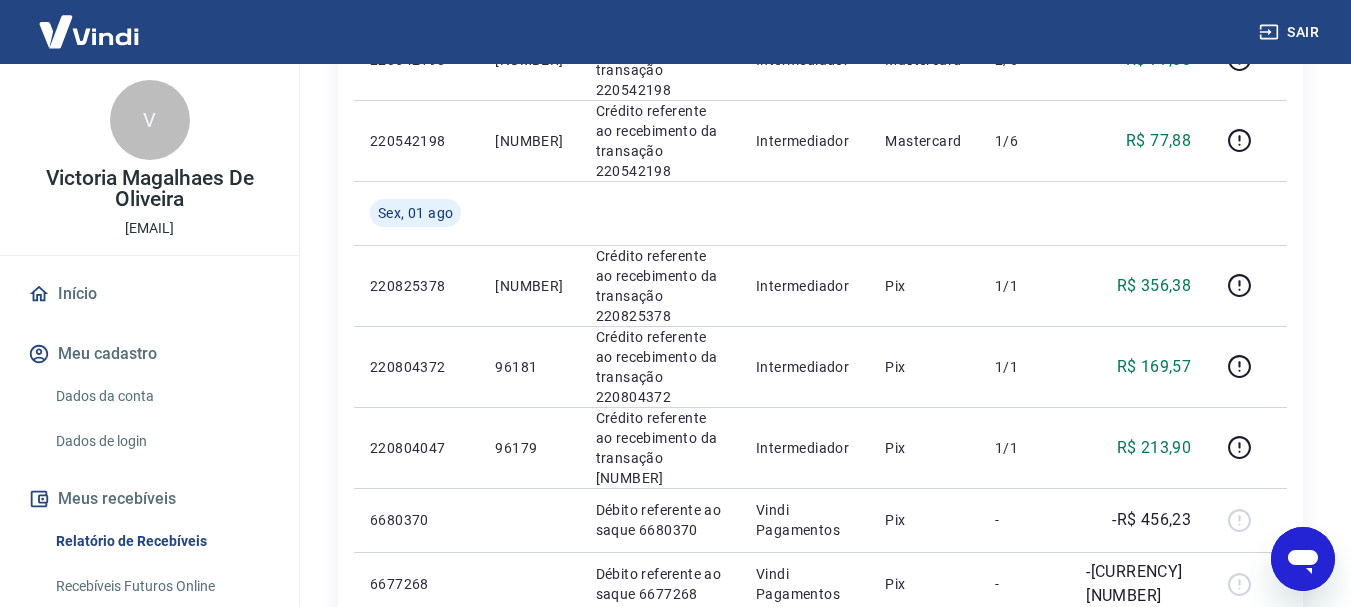 scroll, scrollTop: 1300, scrollLeft: 0, axis: vertical 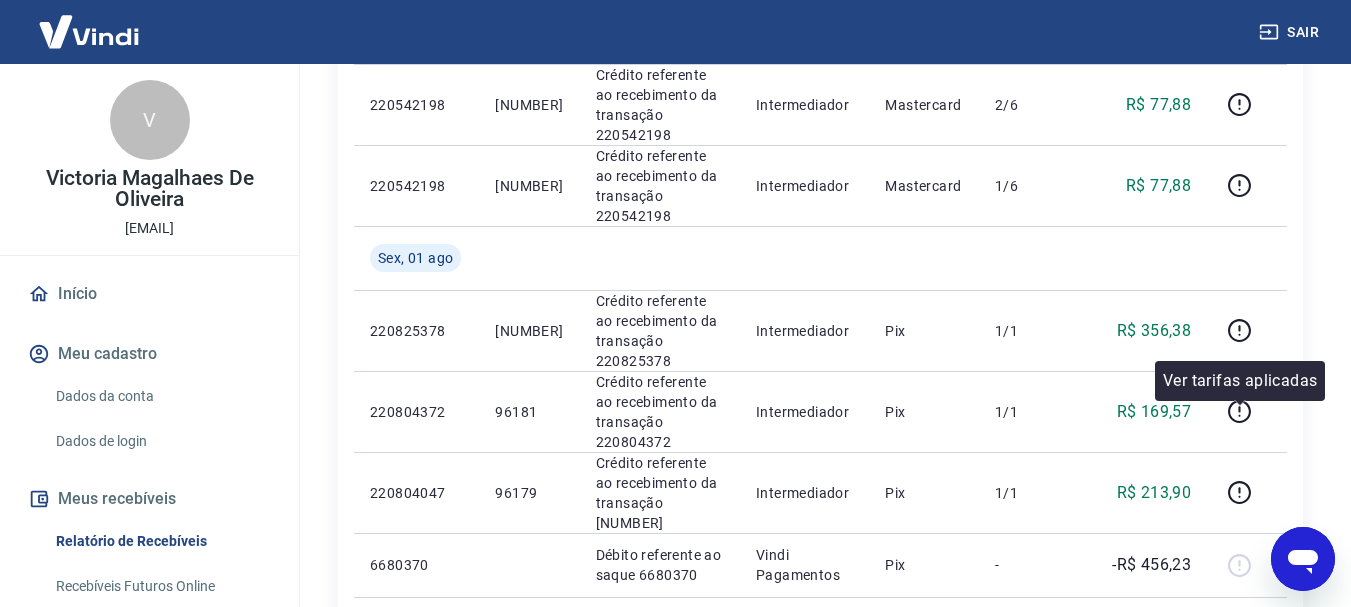 click 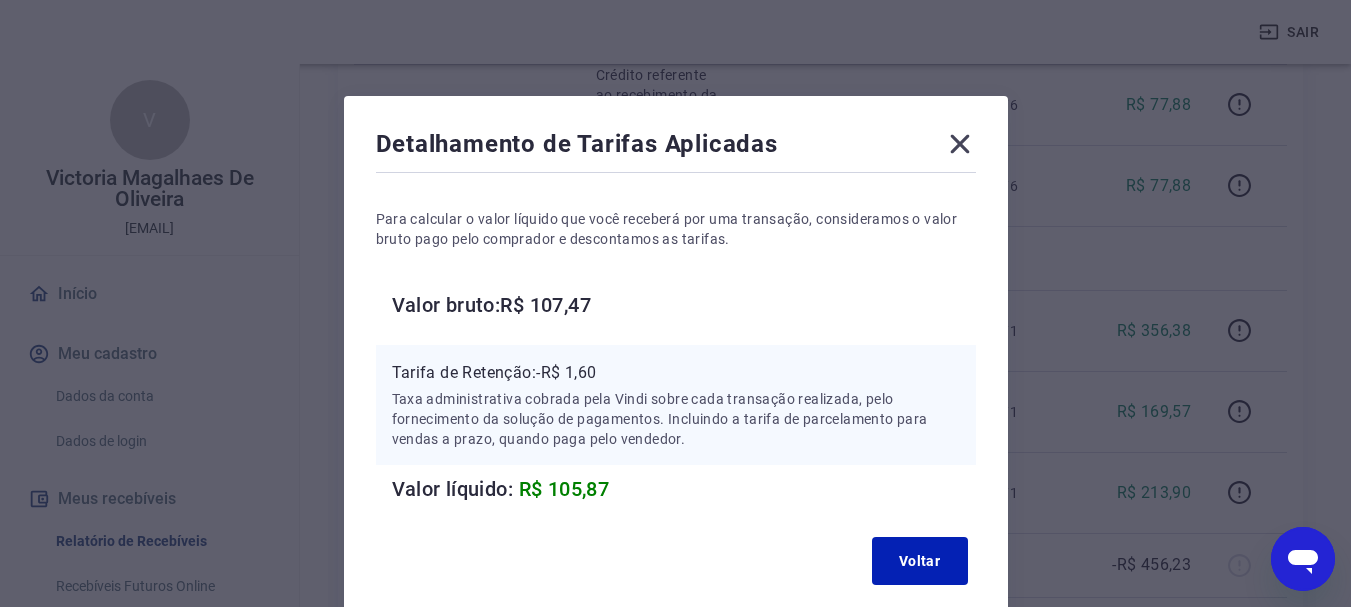 click 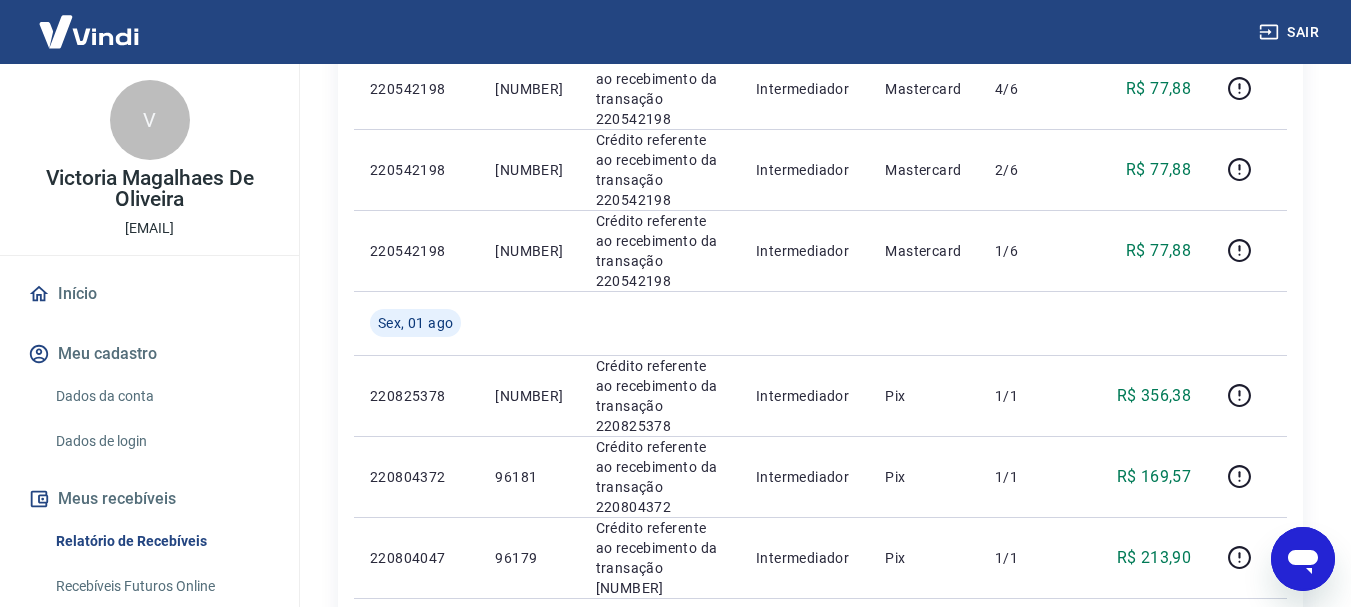 scroll, scrollTop: 1200, scrollLeft: 0, axis: vertical 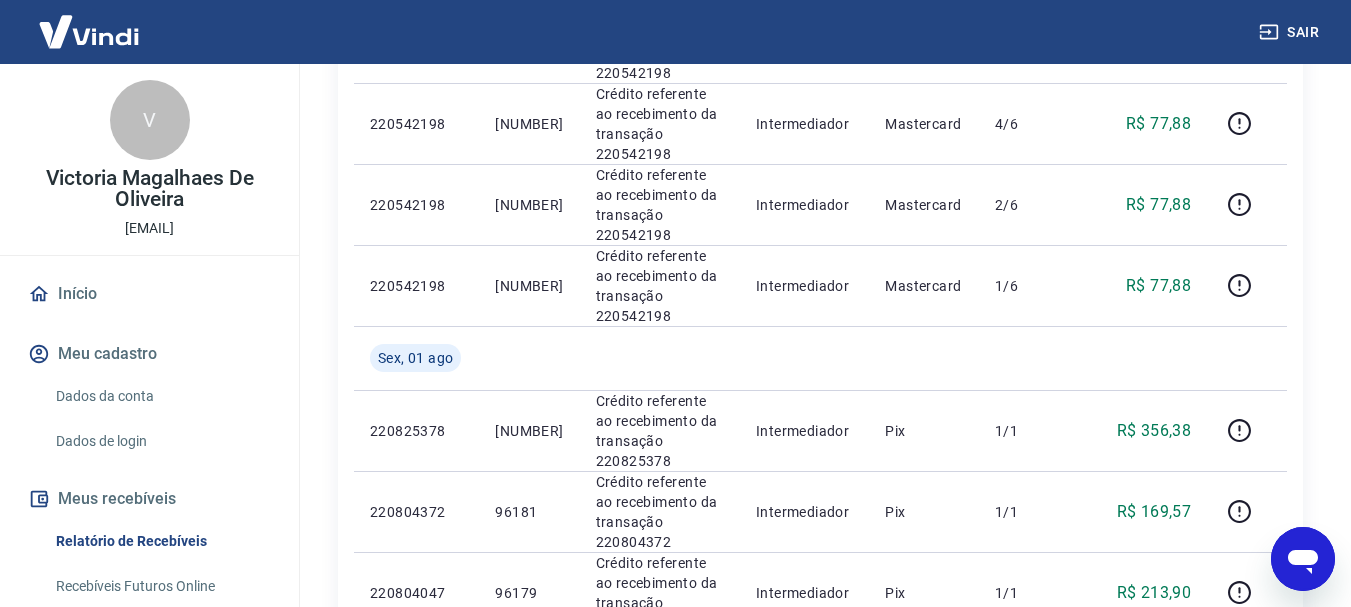 click at bounding box center (1247, 729) 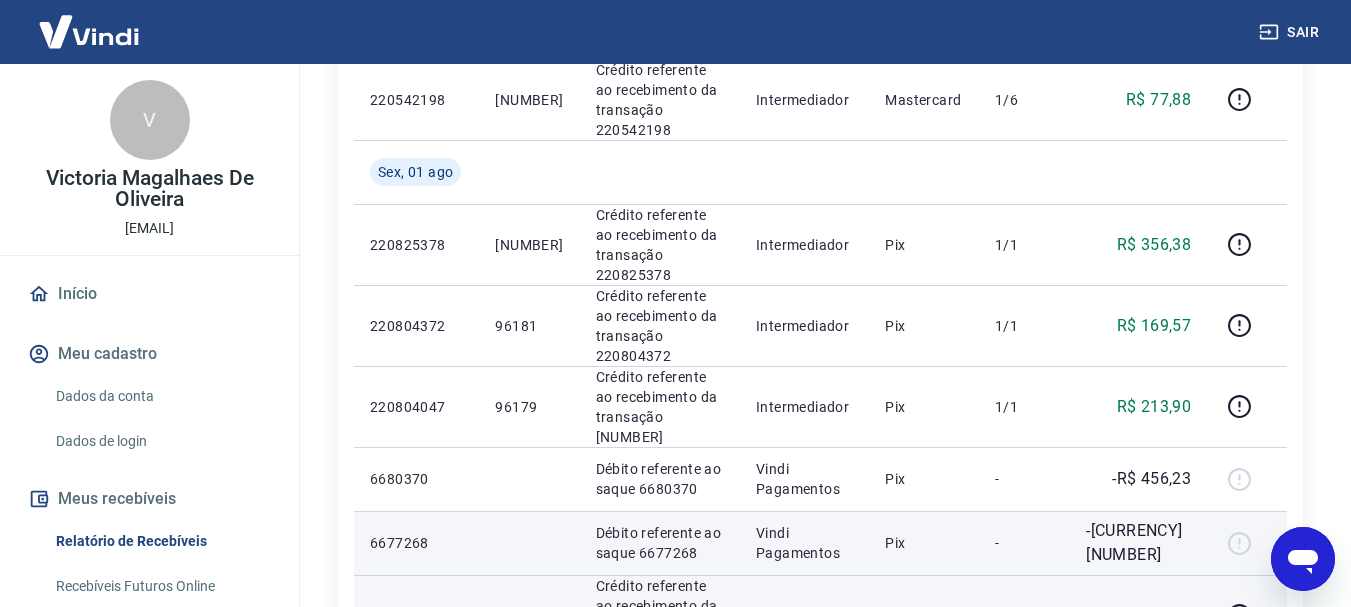 scroll, scrollTop: 1500, scrollLeft: 0, axis: vertical 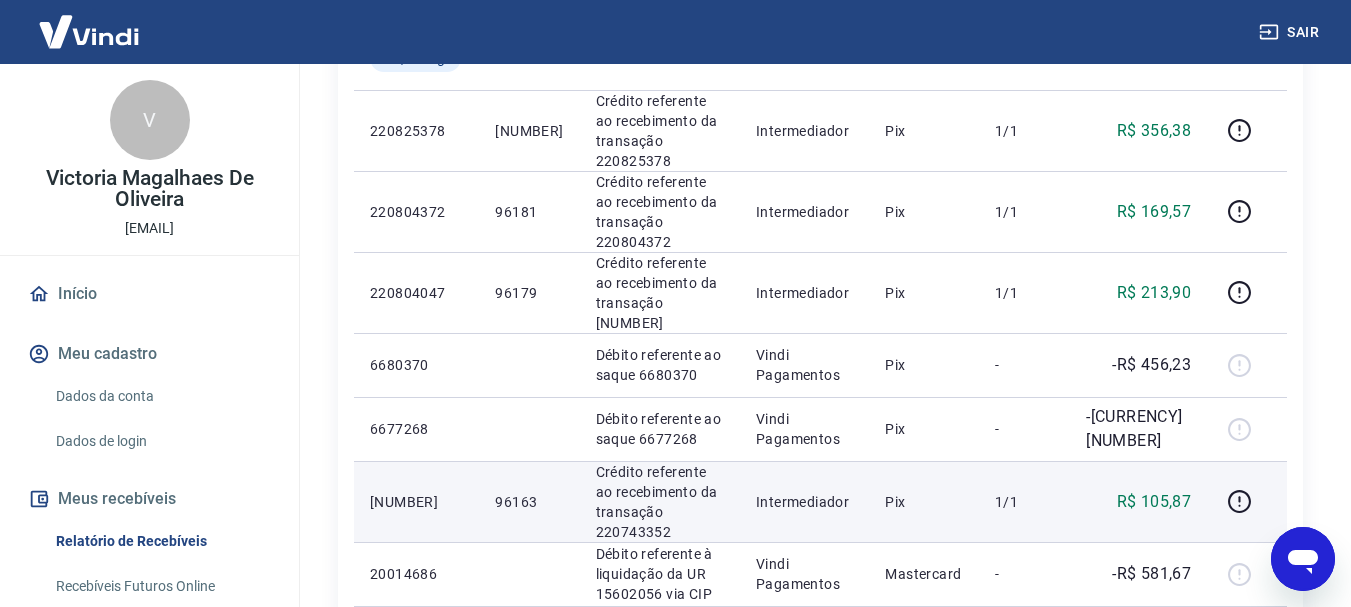 click on "4" at bounding box center [1117, 663] 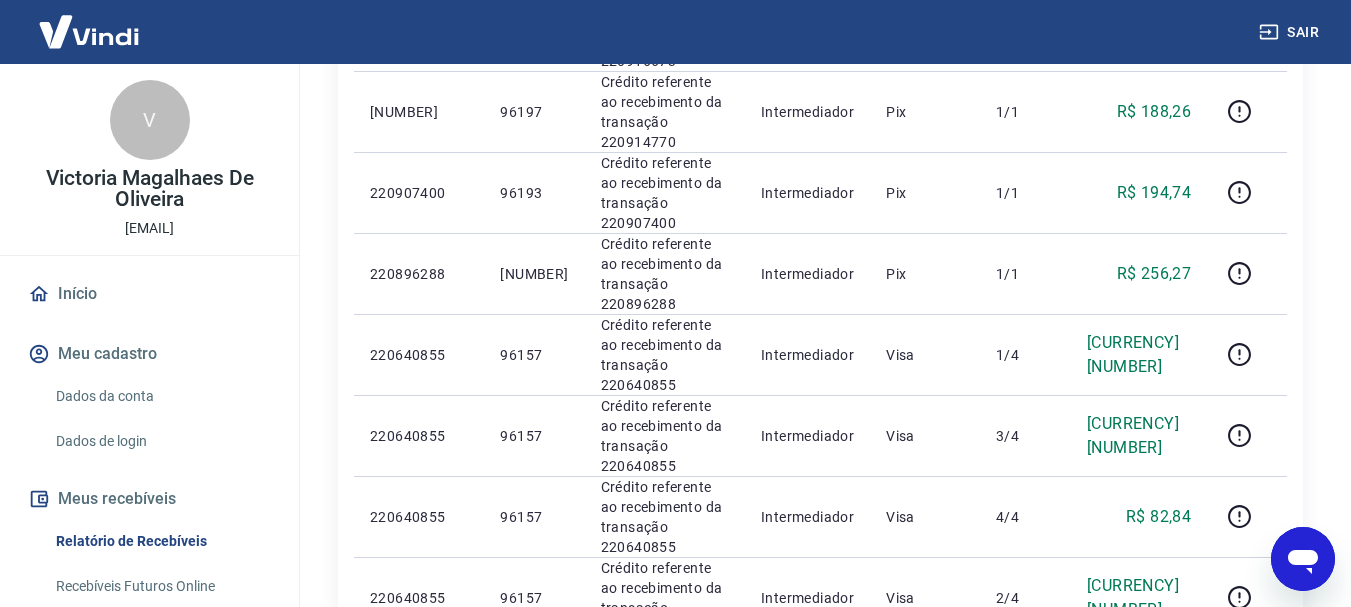 scroll, scrollTop: 1503, scrollLeft: 0, axis: vertical 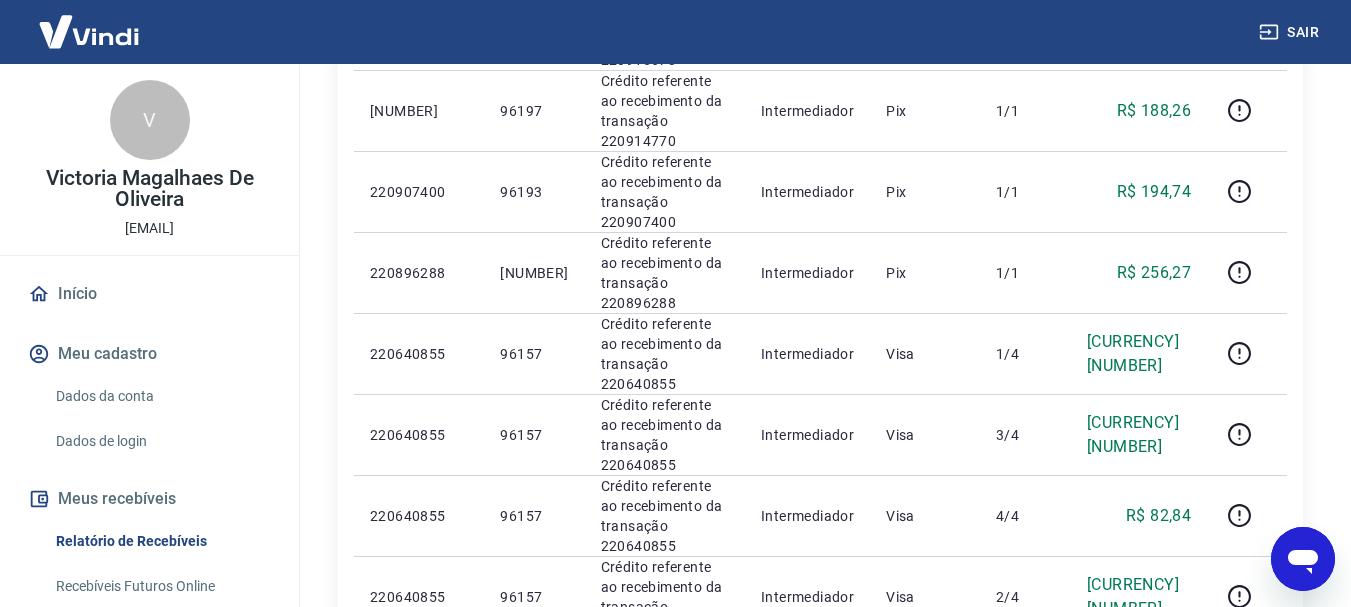 click on "5" at bounding box center (1166, 775) 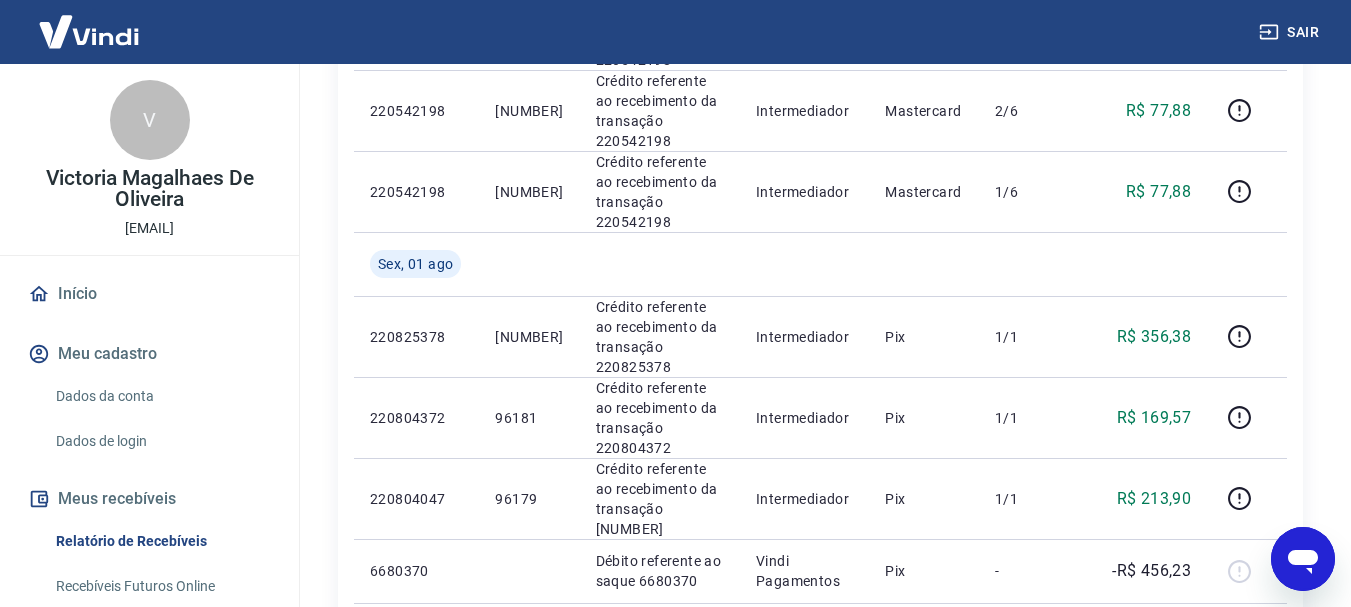 scroll, scrollTop: 1300, scrollLeft: 0, axis: vertical 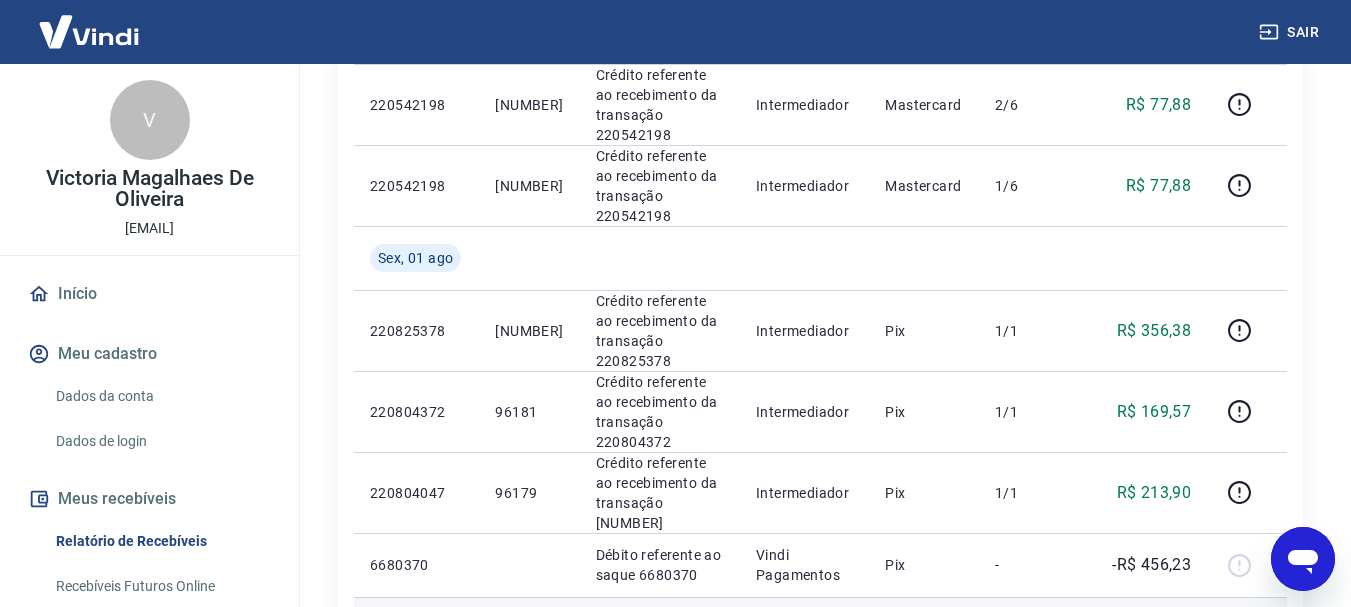 click at bounding box center (1247, 629) 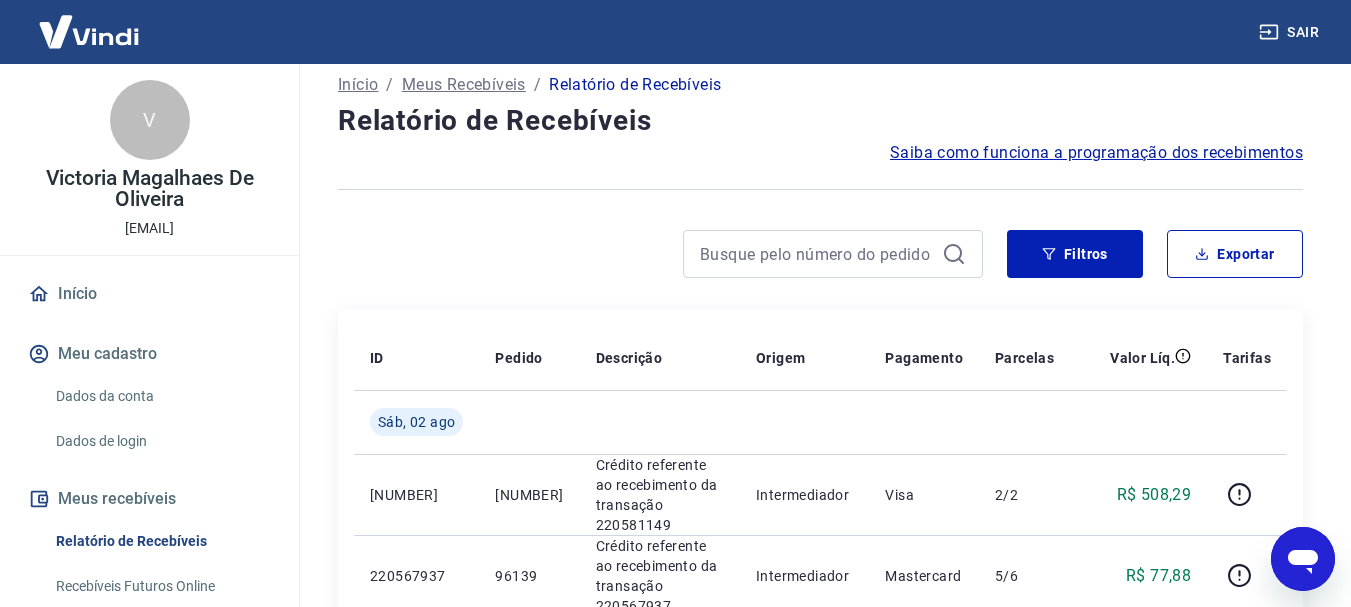 scroll, scrollTop: 0, scrollLeft: 0, axis: both 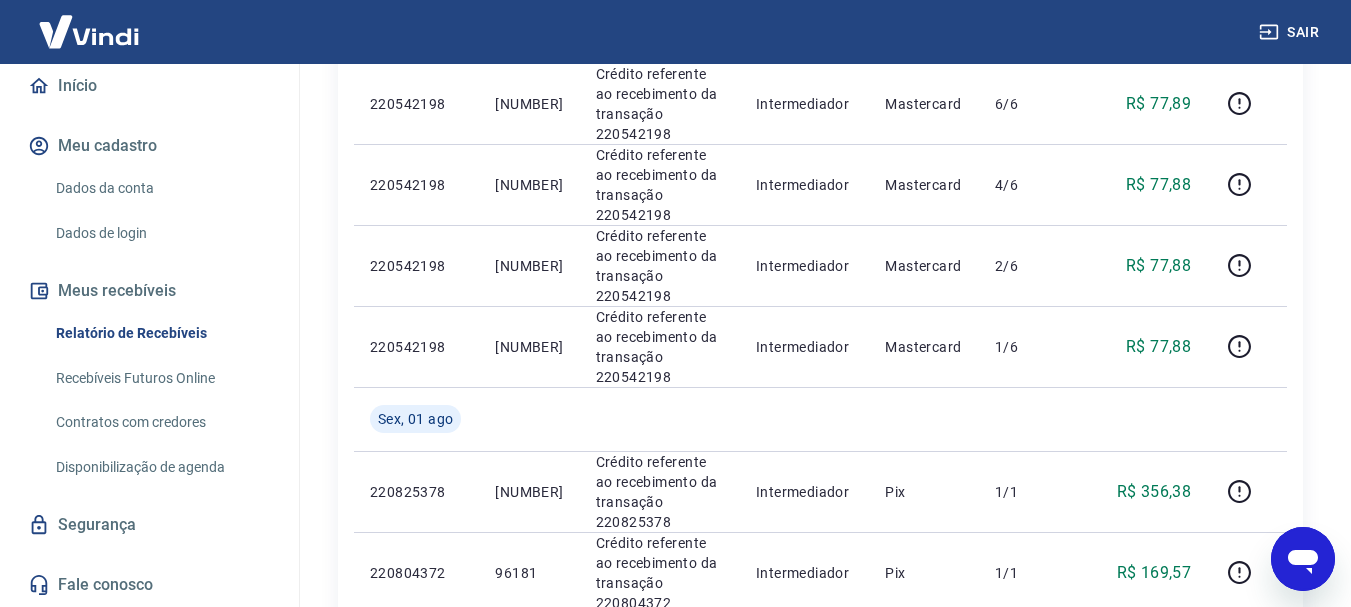 click on "Pix" at bounding box center [924, 726] 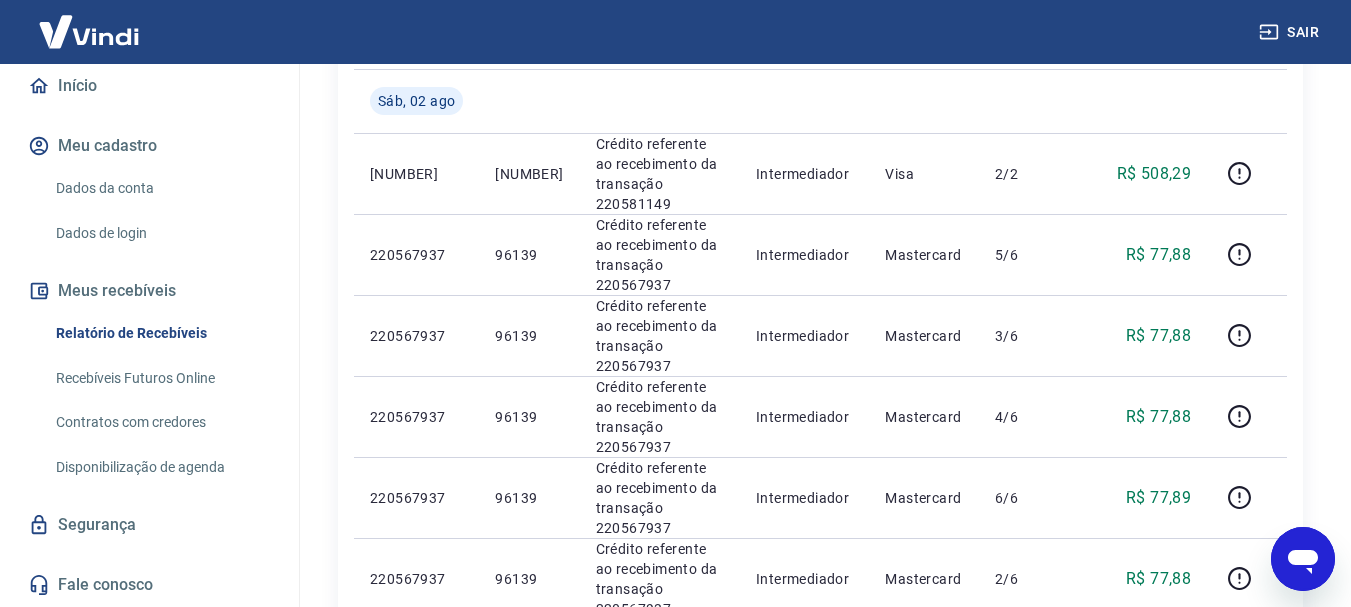 scroll, scrollTop: 339, scrollLeft: 0, axis: vertical 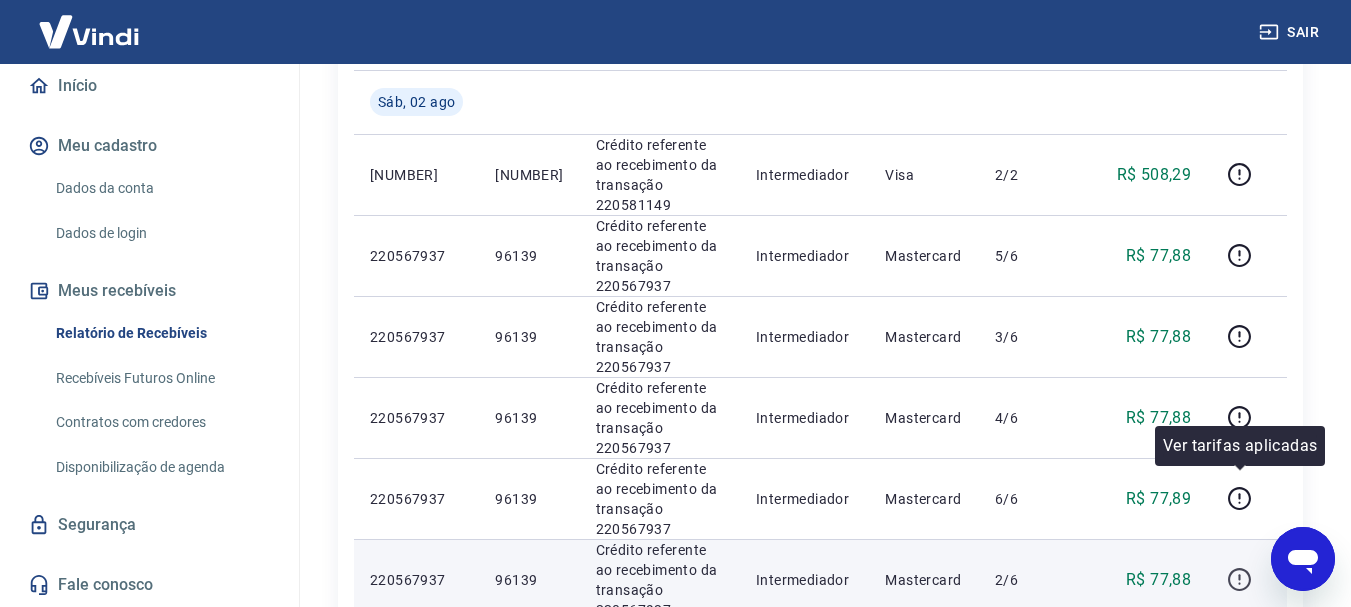 click 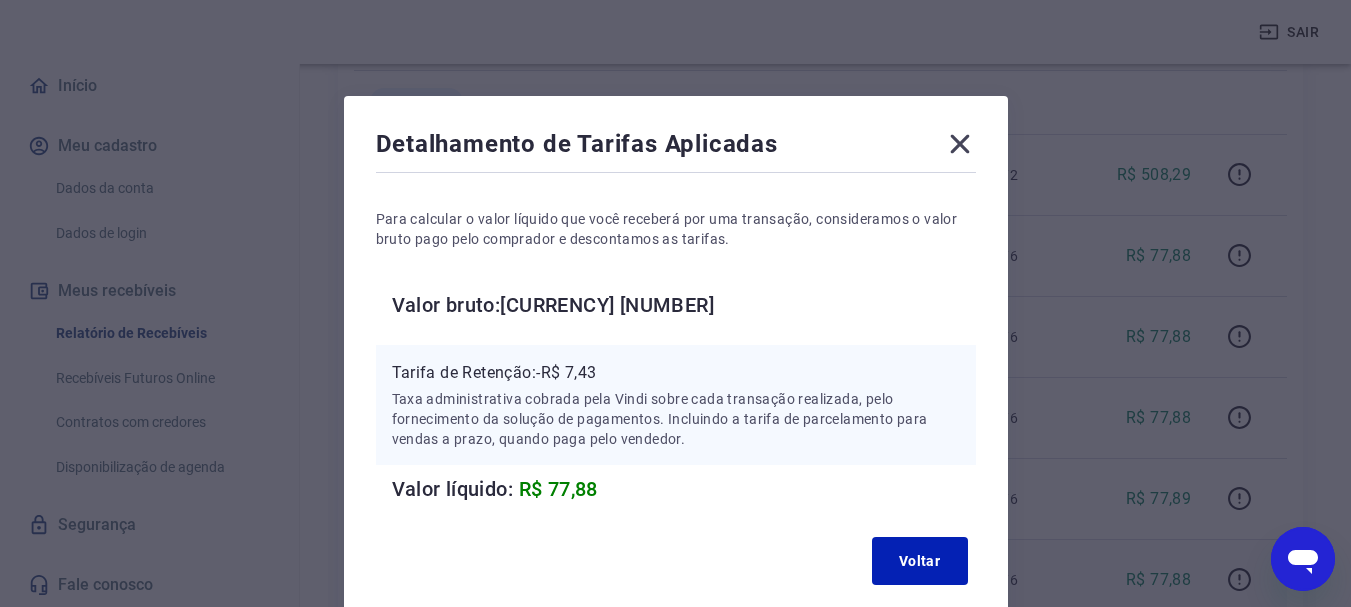 click 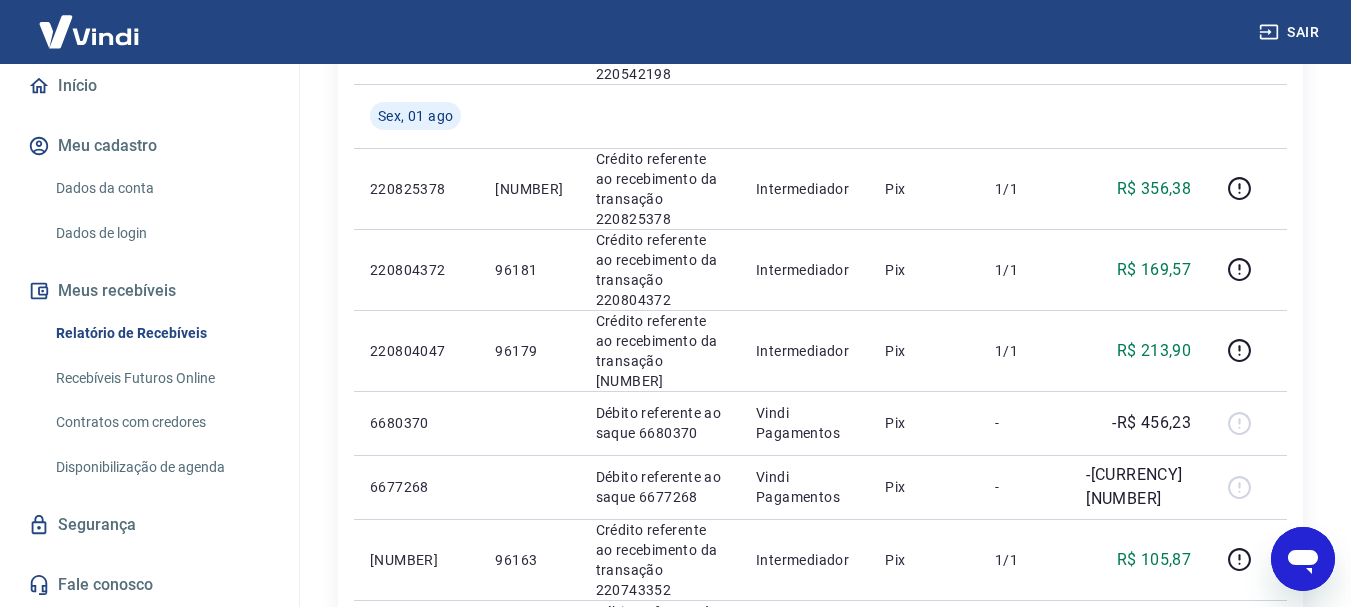 scroll, scrollTop: 1539, scrollLeft: 0, axis: vertical 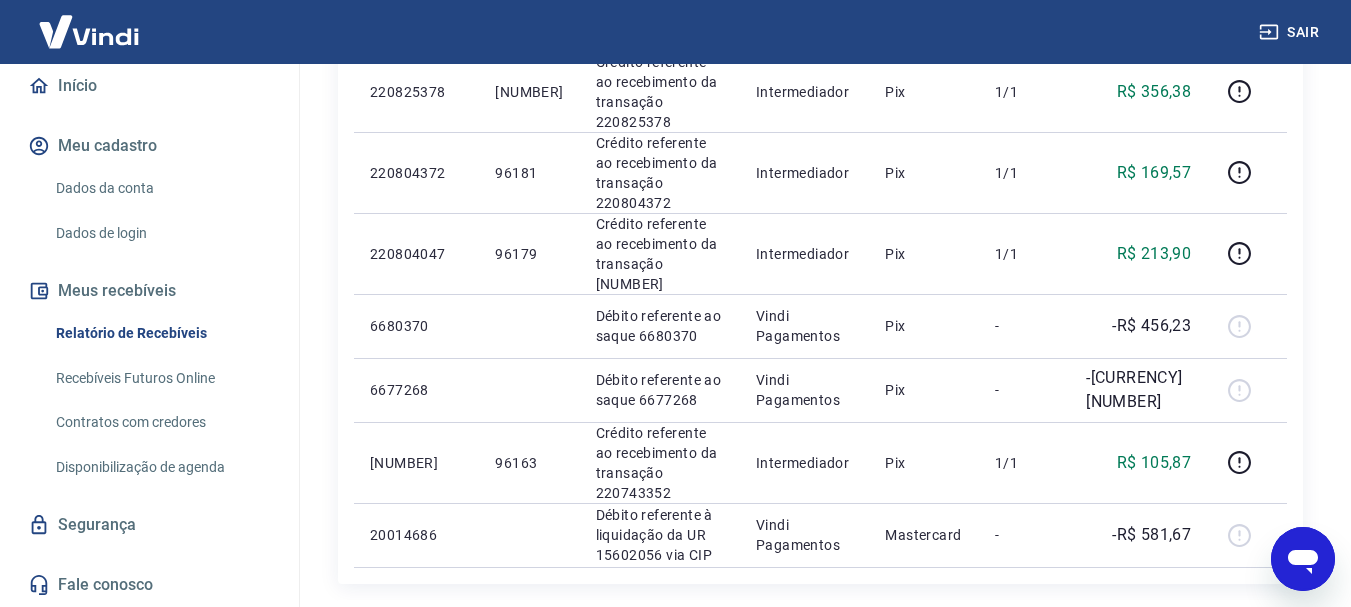 click on "4" at bounding box center [1117, 624] 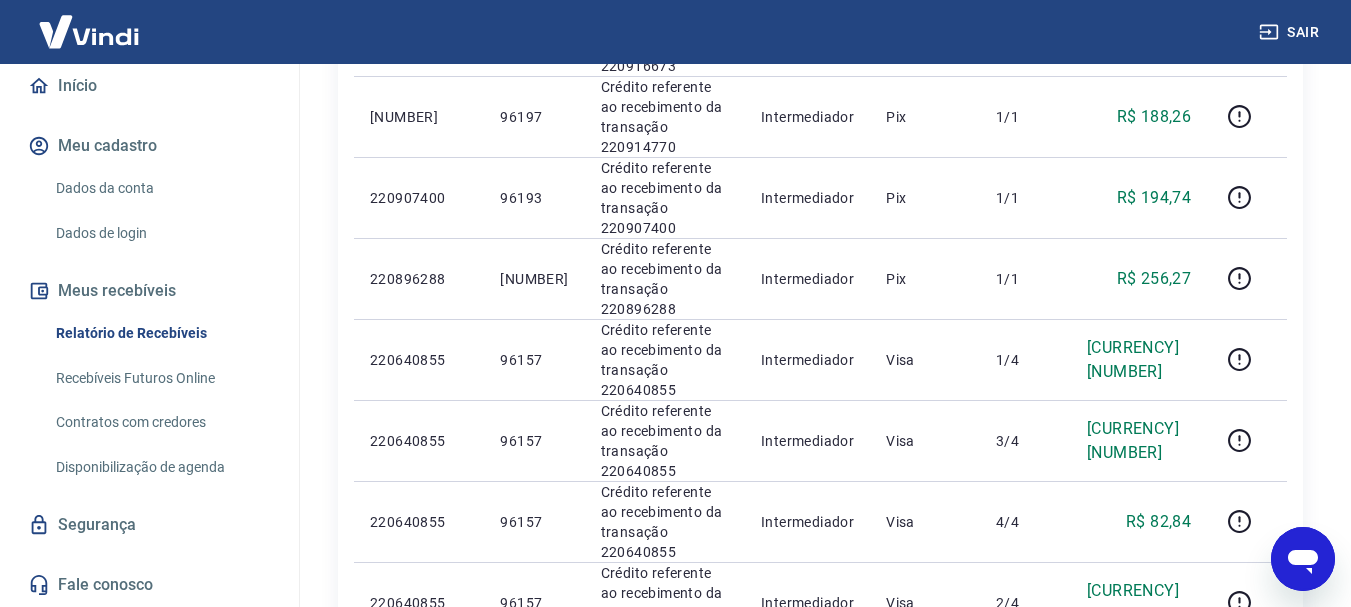 scroll, scrollTop: 1603, scrollLeft: 0, axis: vertical 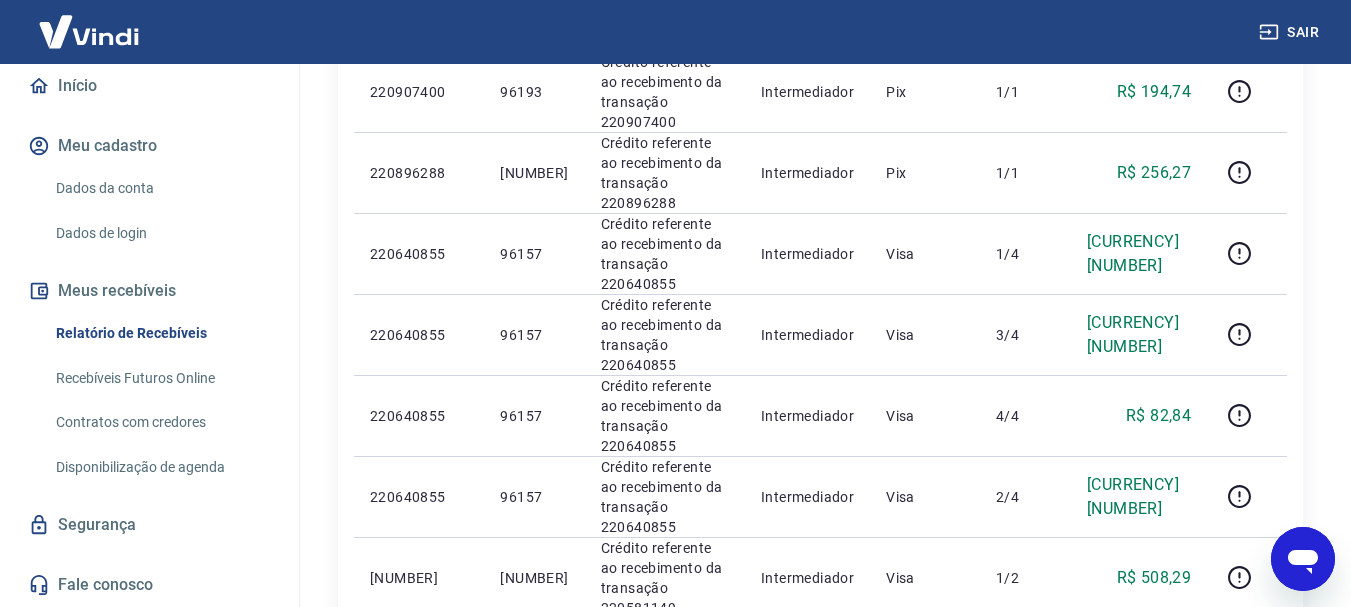 click on "..." at bounding box center [1068, 675] 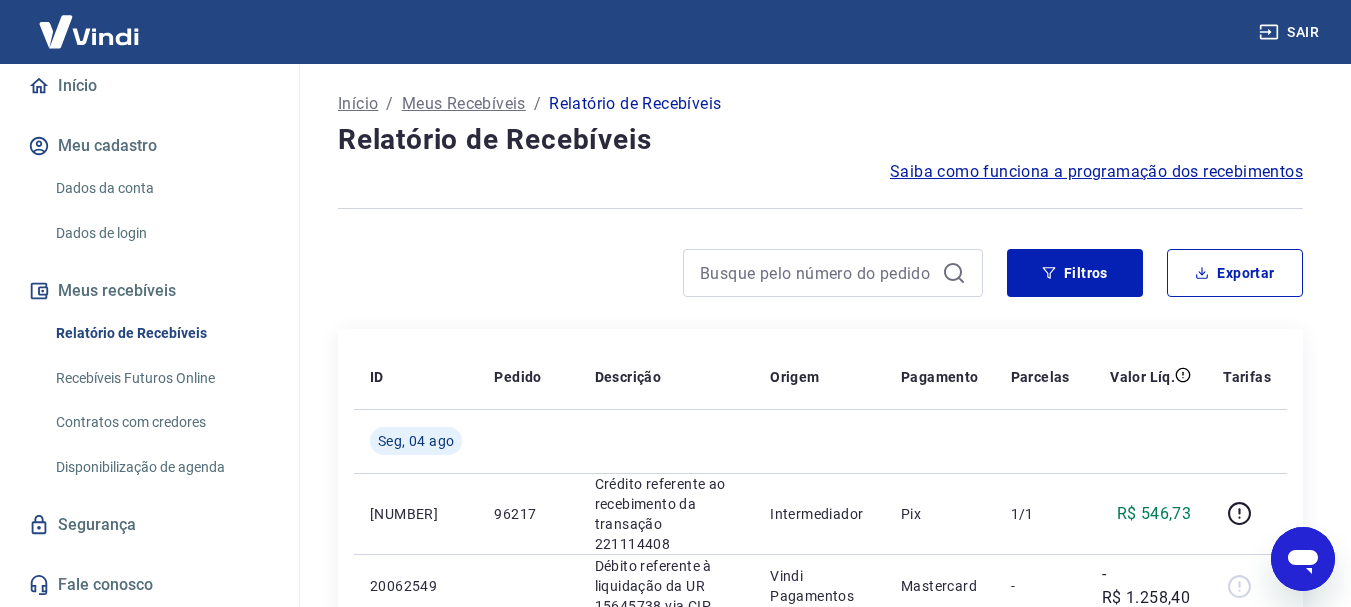 scroll, scrollTop: 100, scrollLeft: 0, axis: vertical 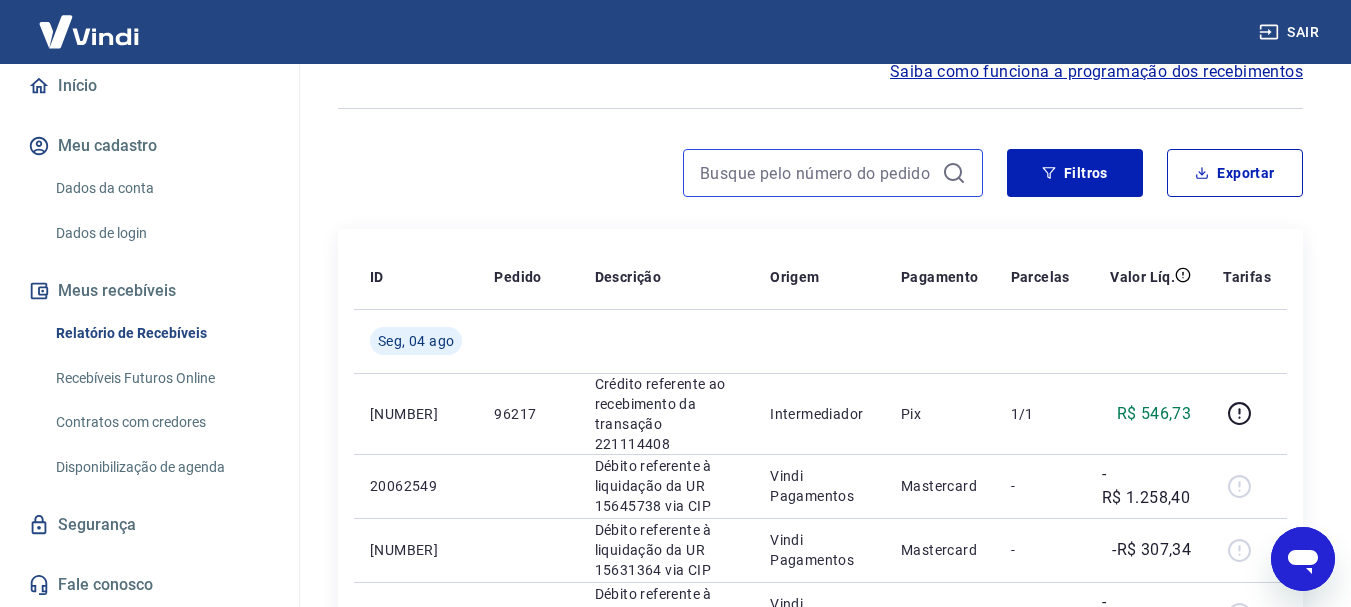 click at bounding box center [817, 173] 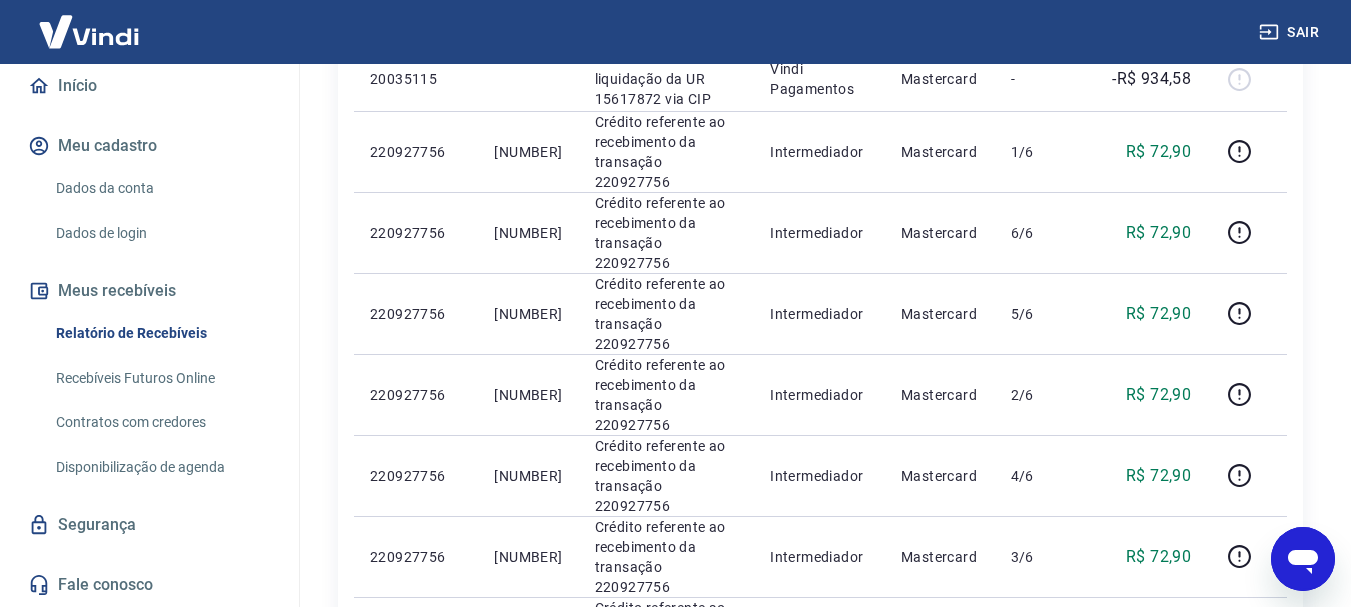scroll, scrollTop: 700, scrollLeft: 0, axis: vertical 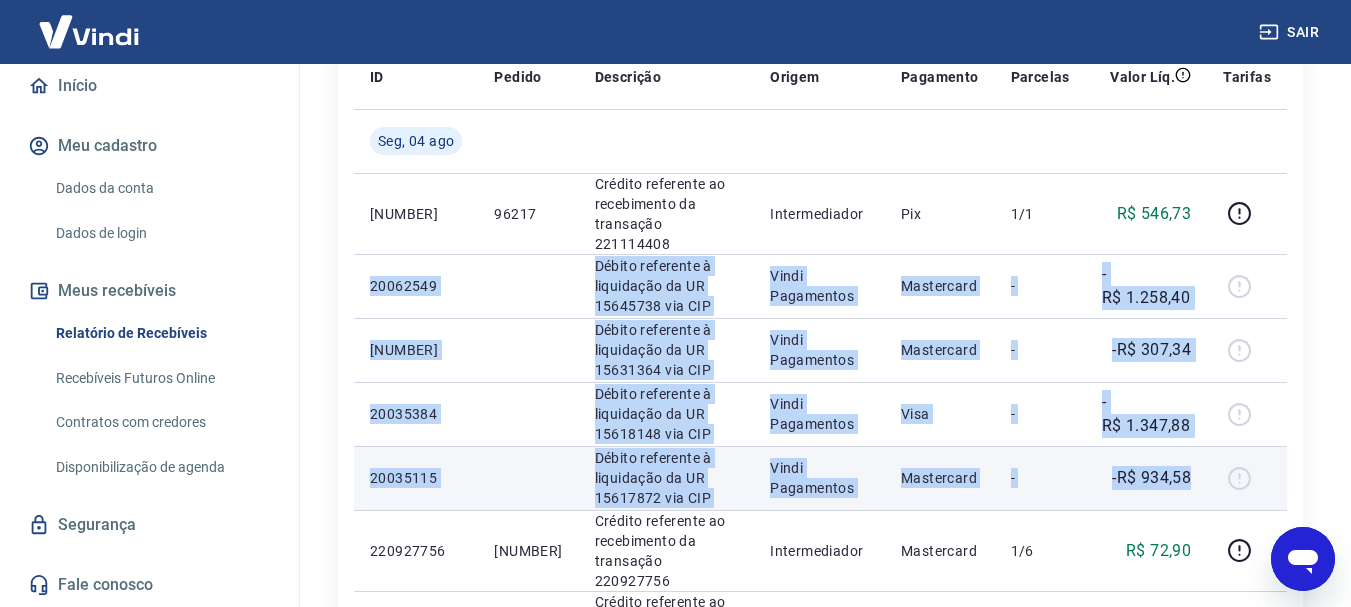 drag, startPoint x: 357, startPoint y: 271, endPoint x: 1207, endPoint y: 470, distance: 872.98395 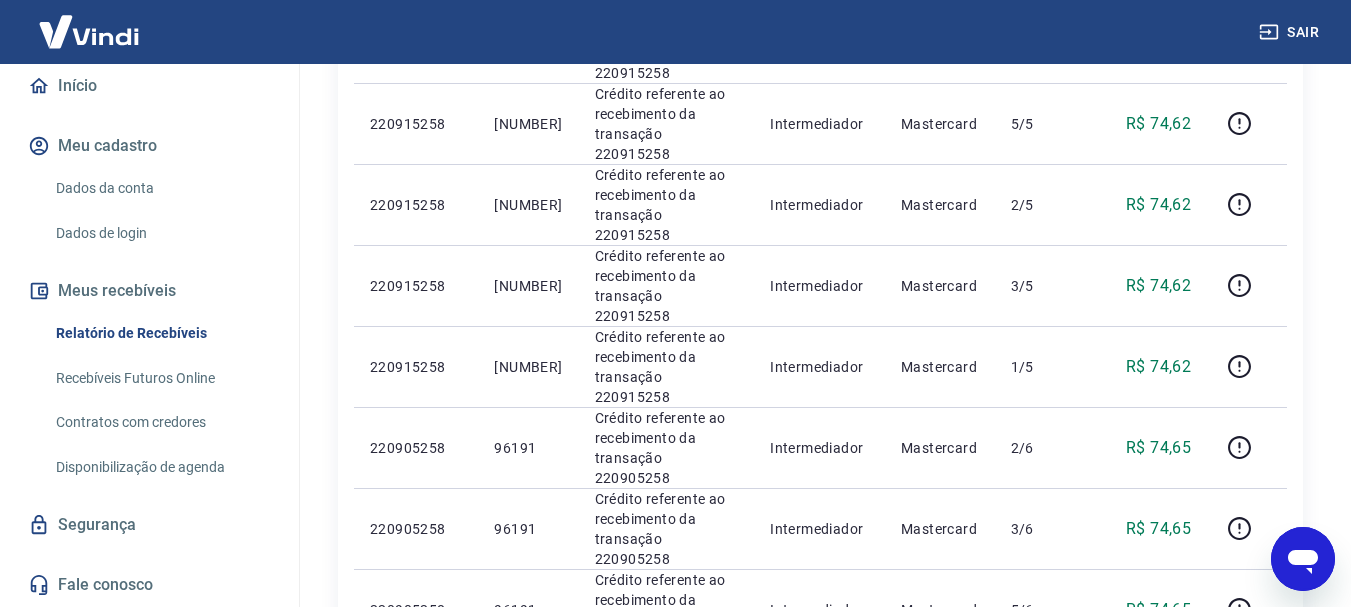 scroll, scrollTop: 1400, scrollLeft: 0, axis: vertical 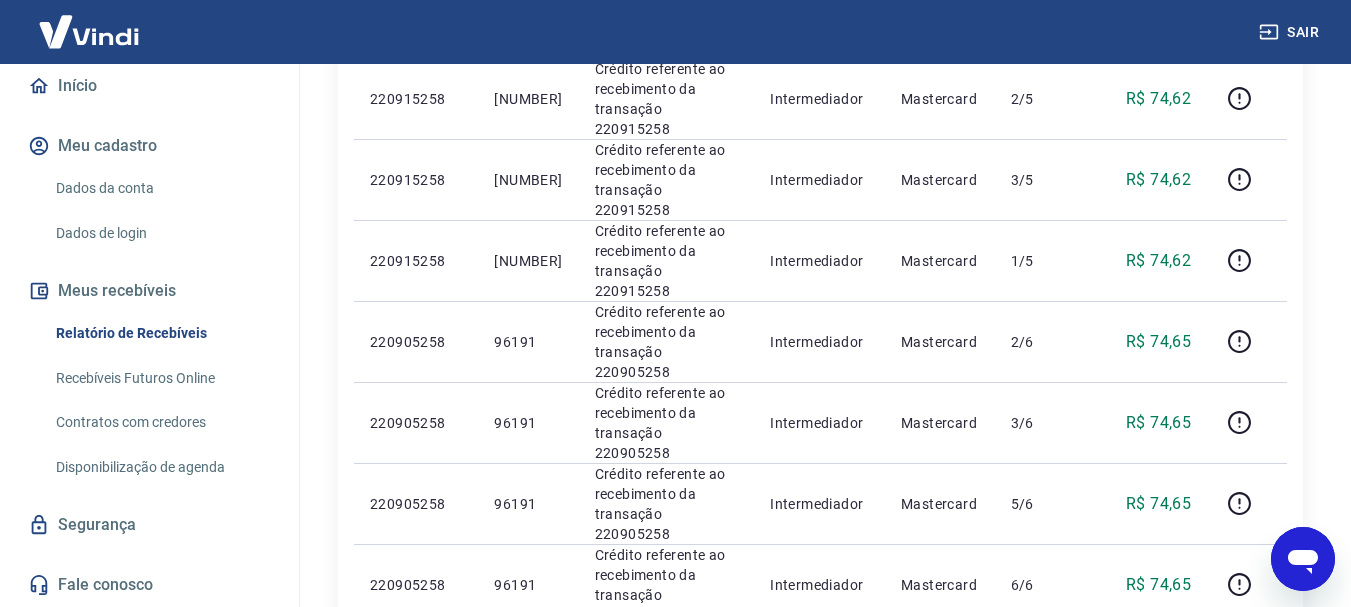 click on "2" at bounding box center (1068, 682) 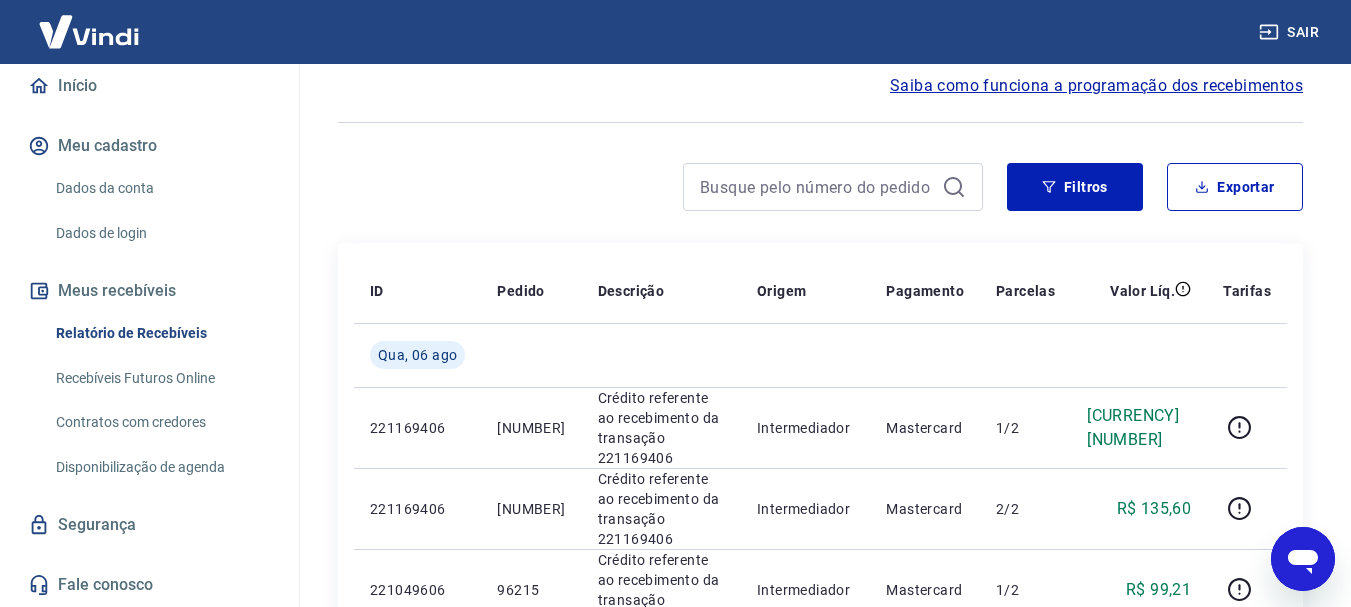 scroll, scrollTop: 0, scrollLeft: 0, axis: both 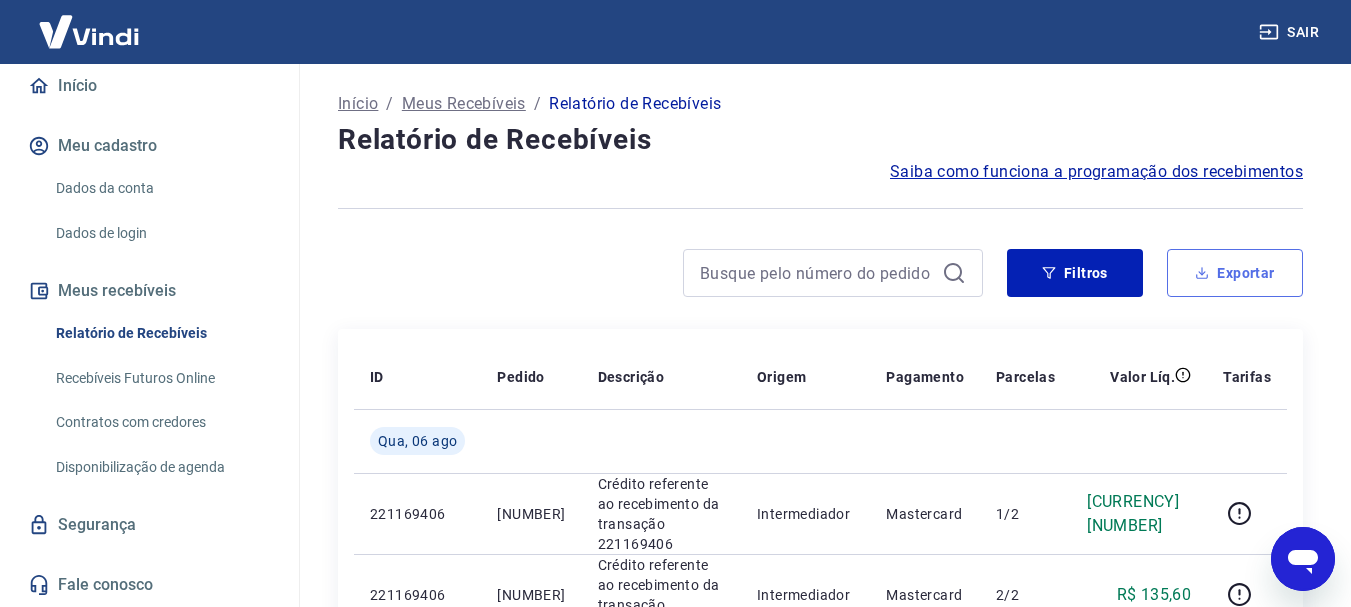 click on "Exportar" at bounding box center [1235, 273] 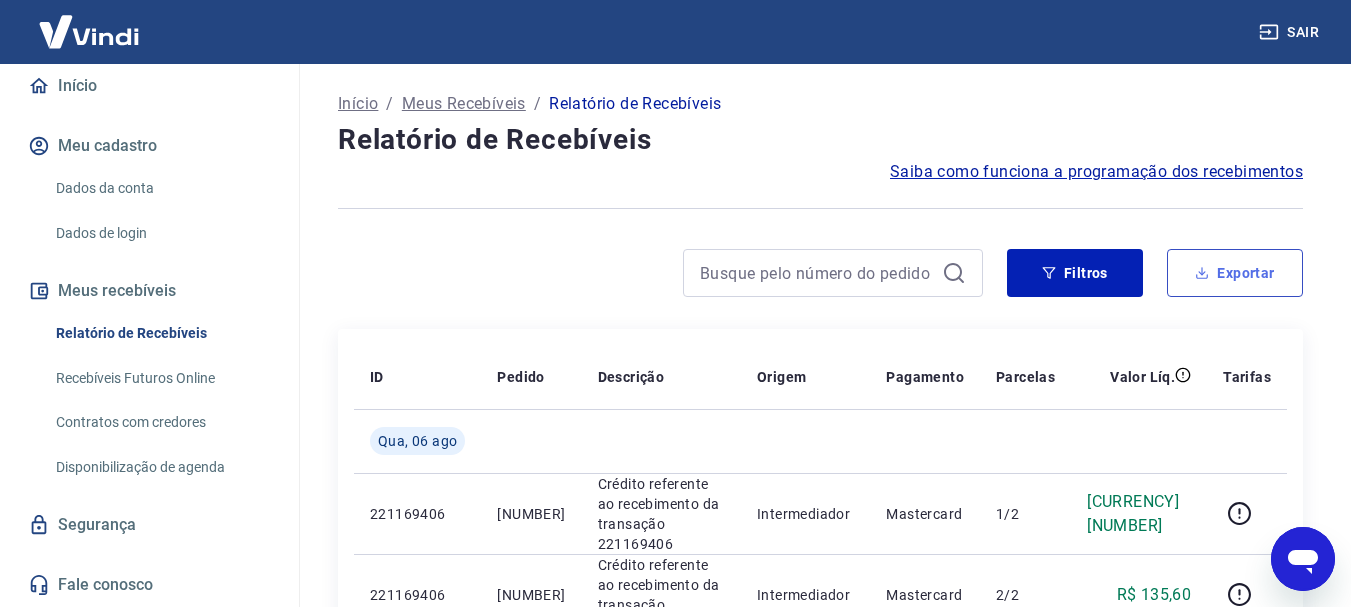 type on "01/08/2025" 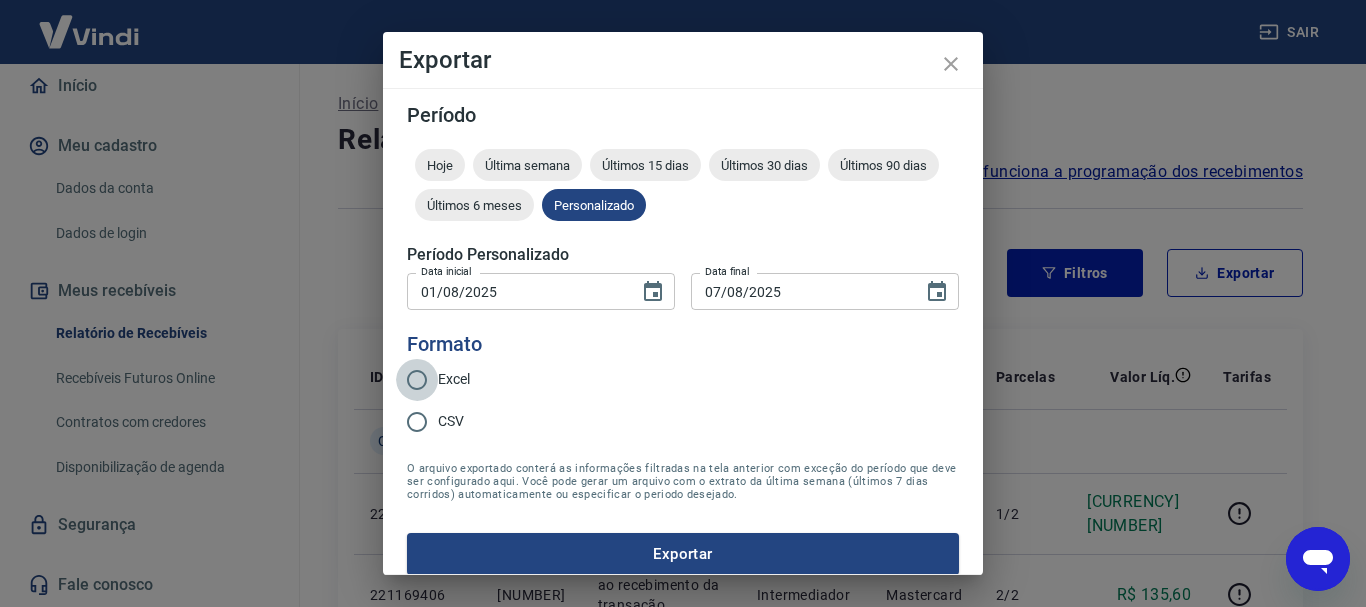 click on "Excel" at bounding box center [417, 380] 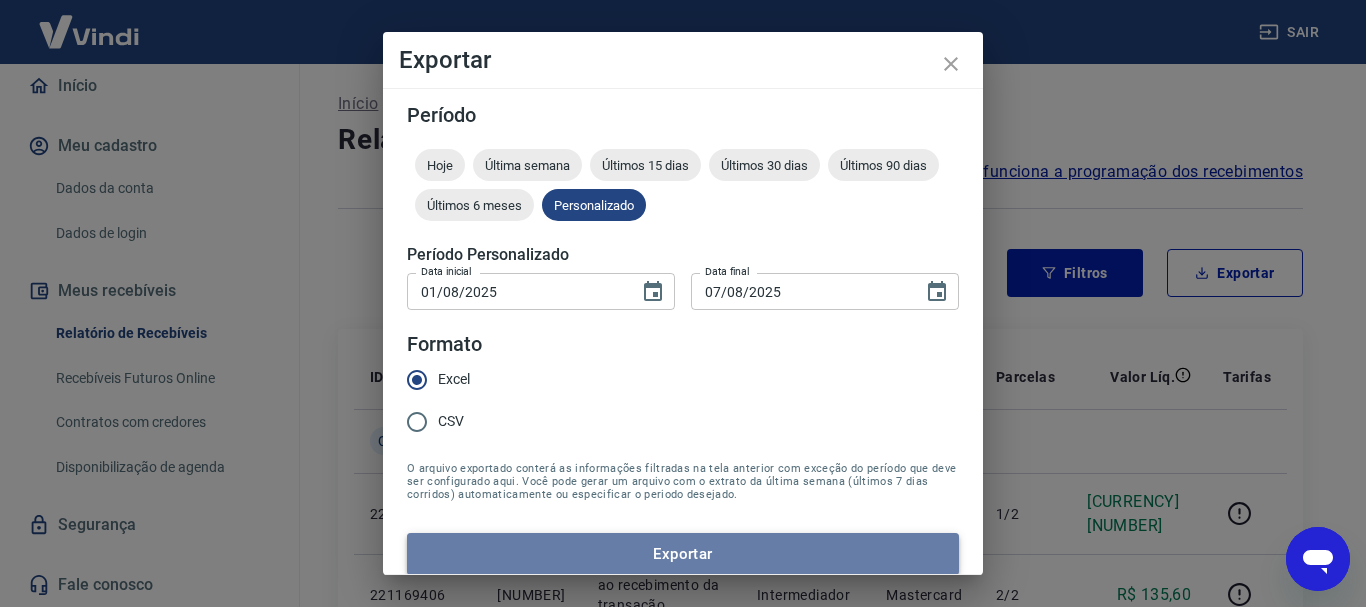 click on "Exportar" at bounding box center (683, 554) 